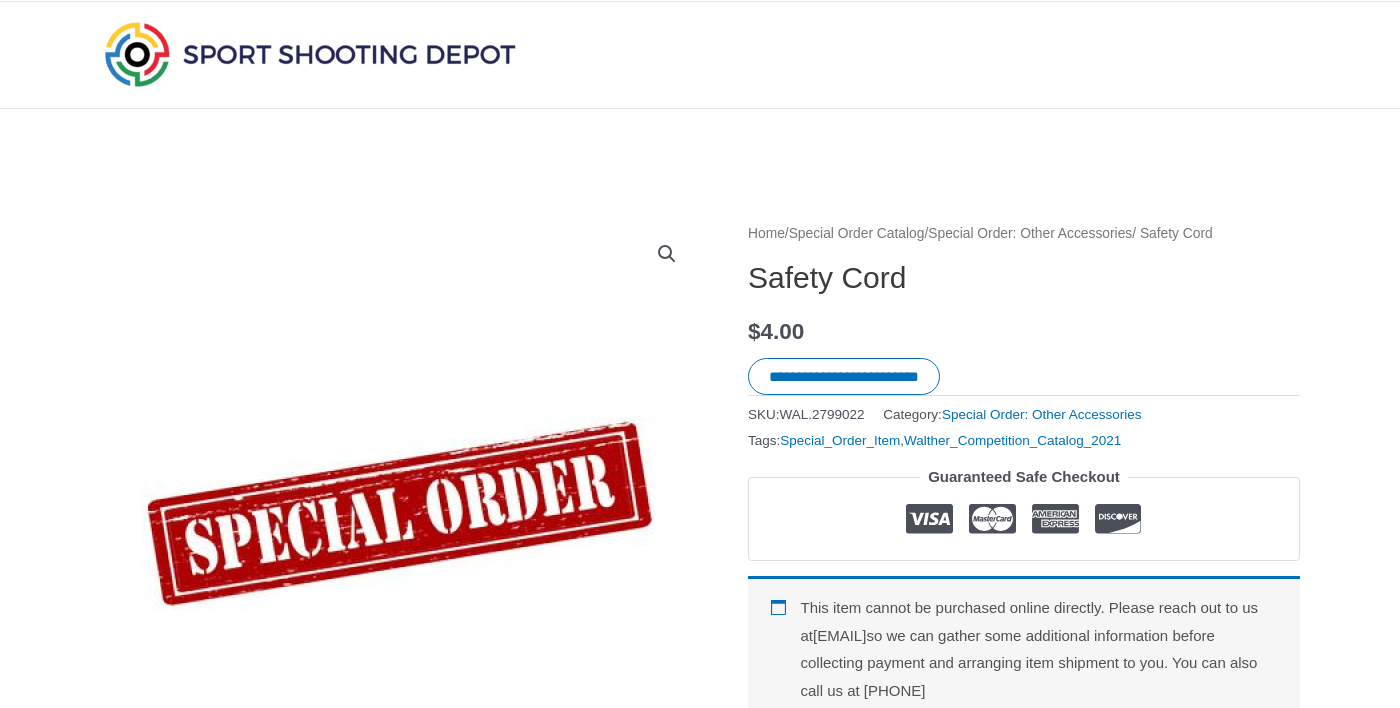 scroll, scrollTop: 0, scrollLeft: 0, axis: both 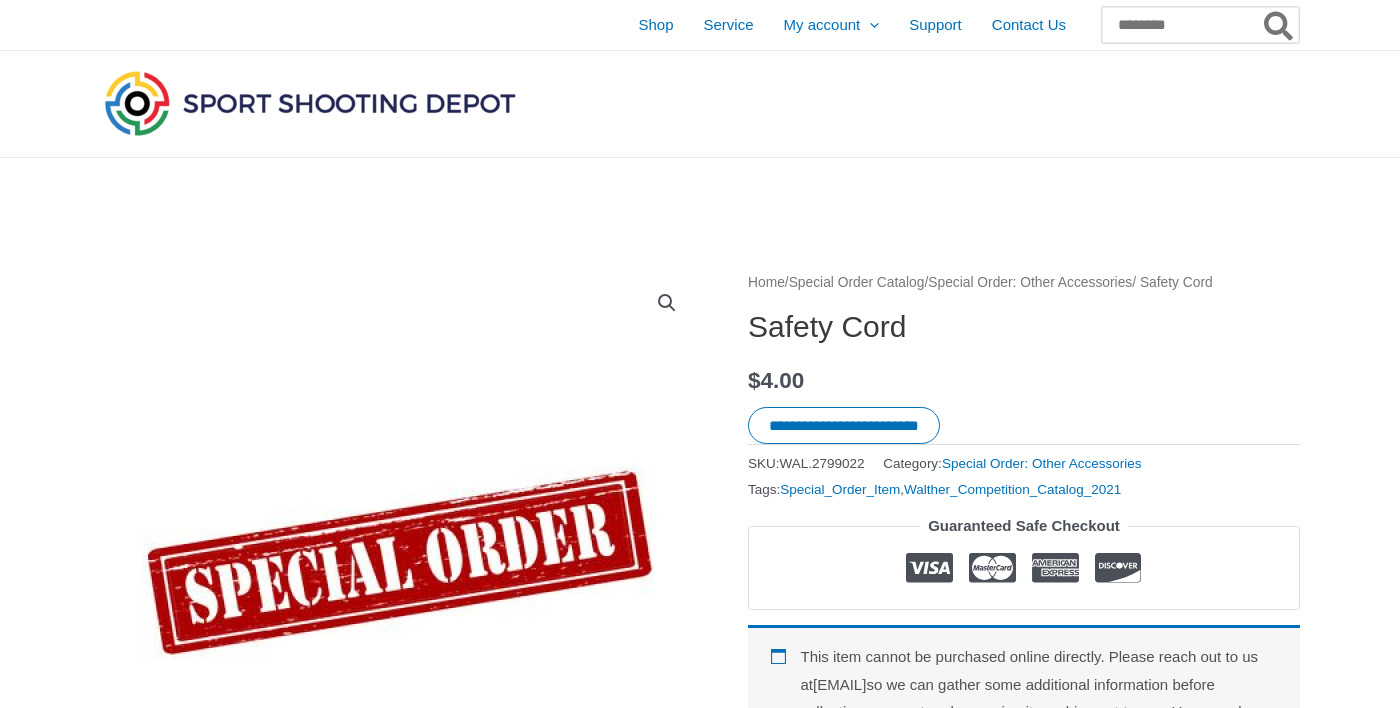 click on "Search for:" at bounding box center (1200, 25) 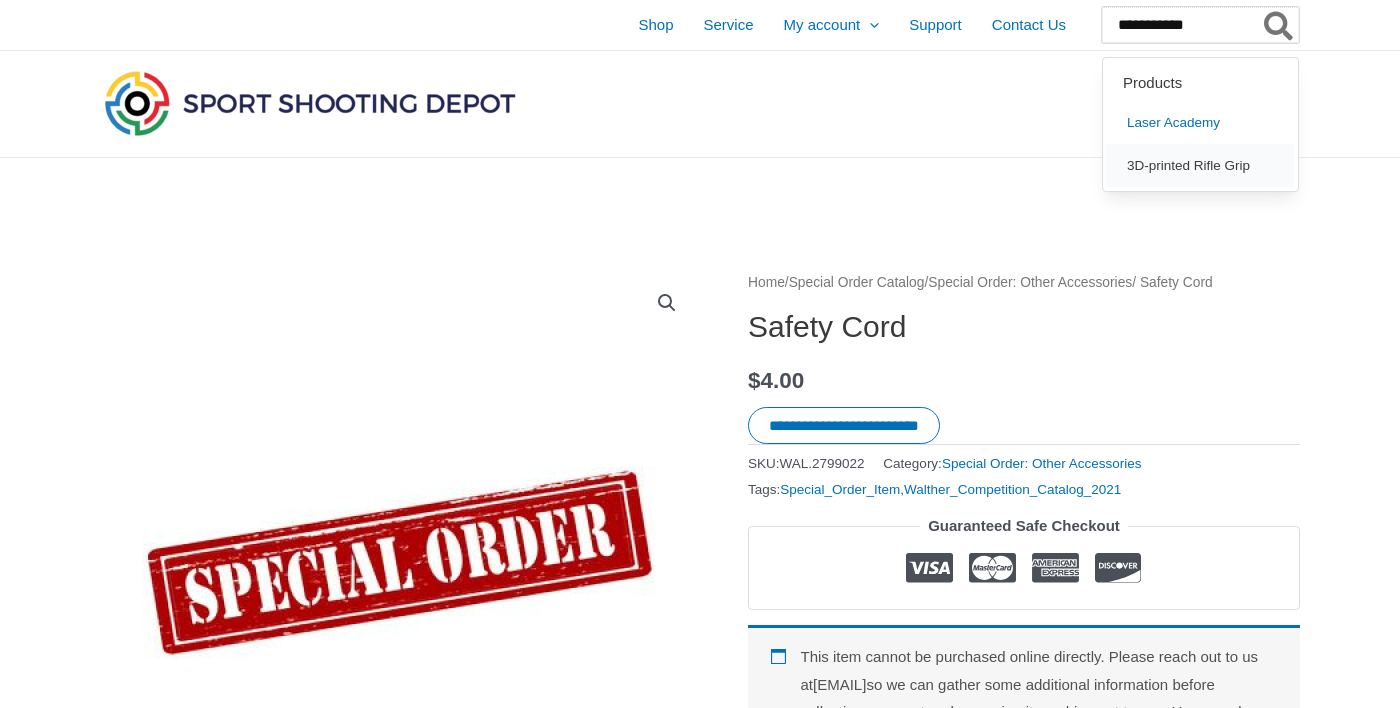 type on "**********" 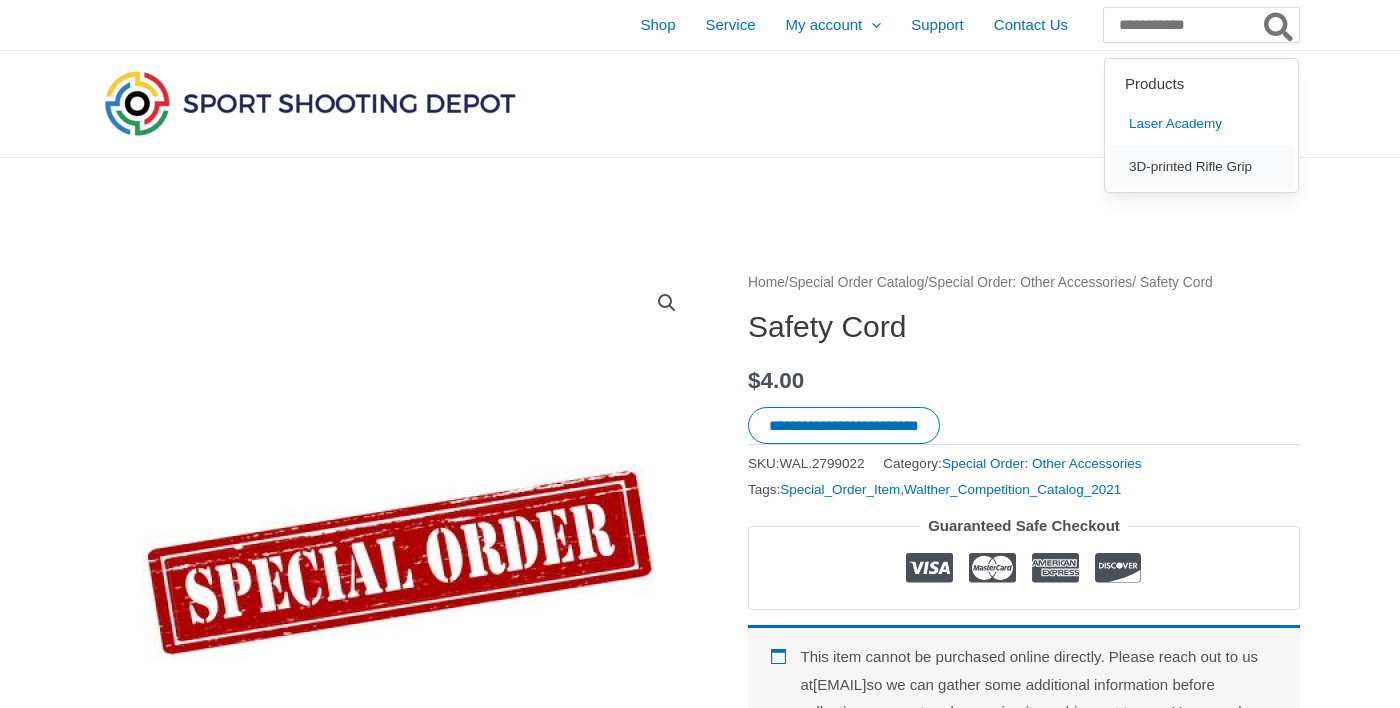 click on "3D-printed Rifle Grip" at bounding box center [1201, 166] 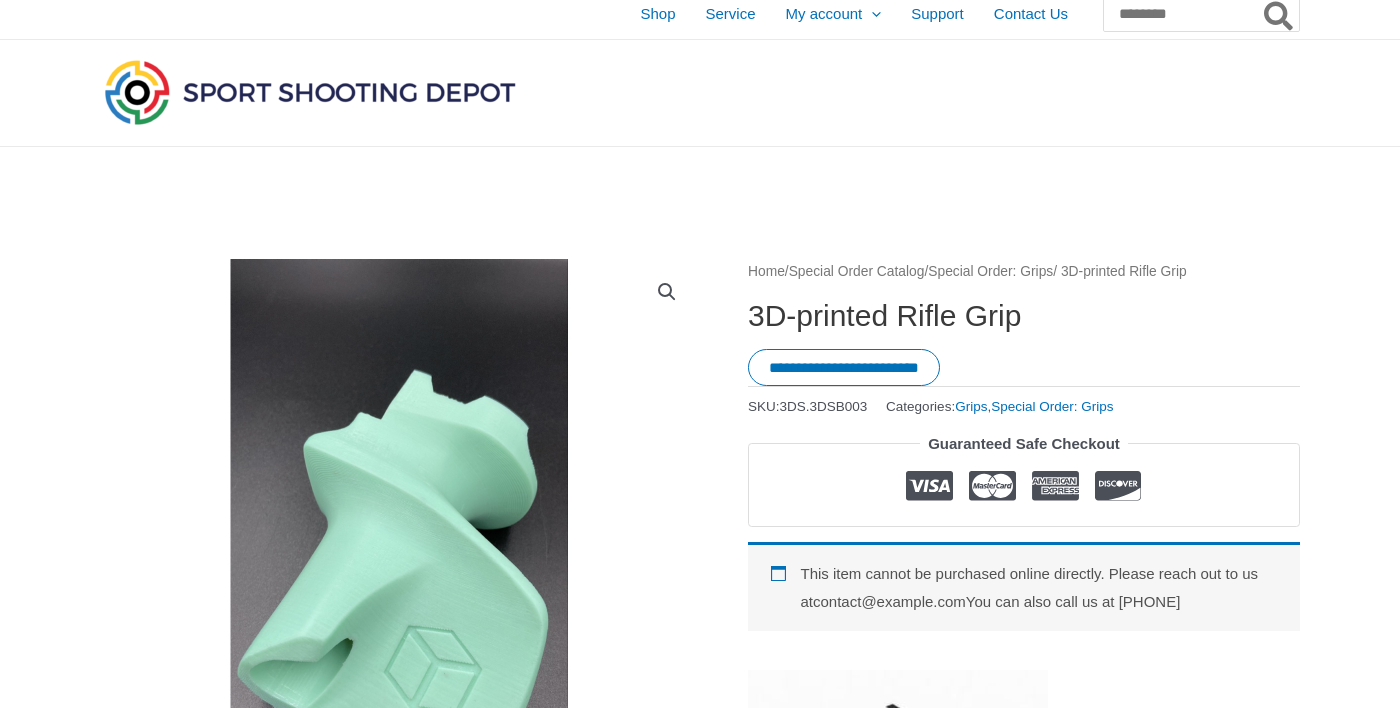 scroll, scrollTop: 0, scrollLeft: 0, axis: both 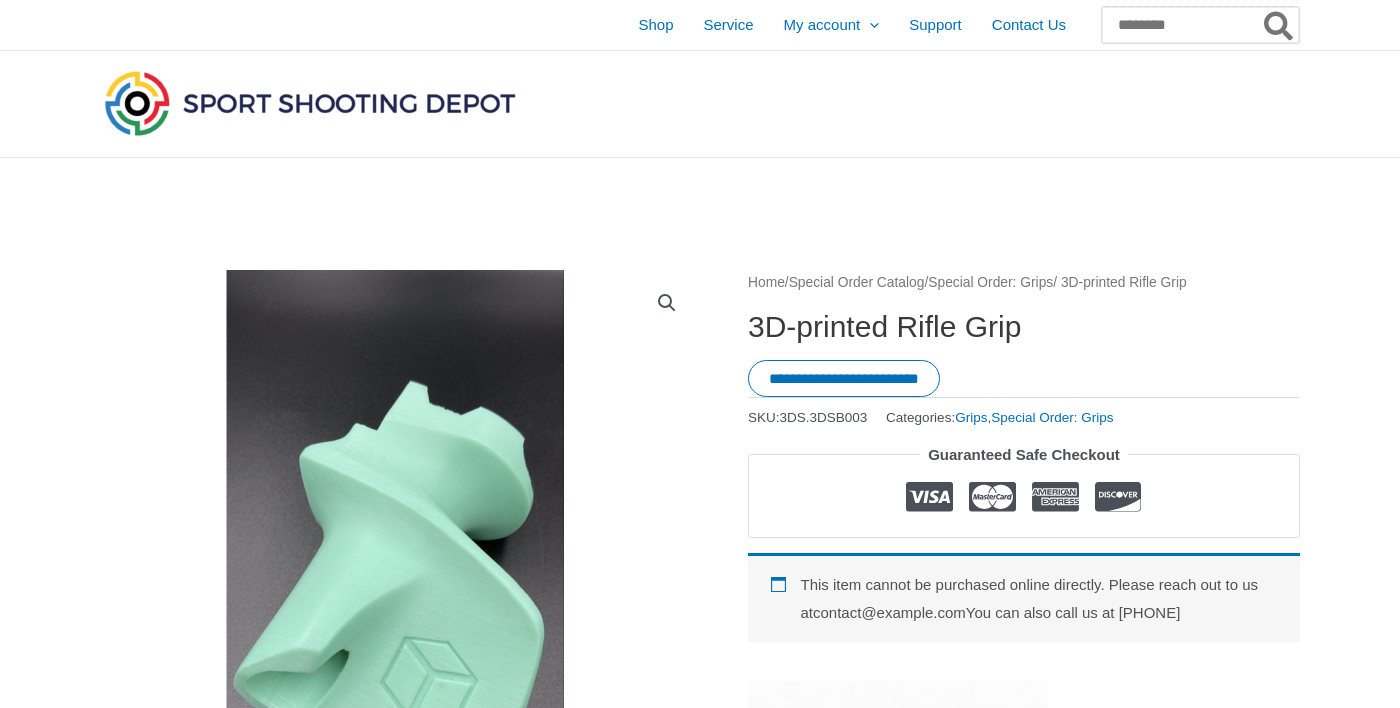 click on "Search for:" at bounding box center (1200, 25) 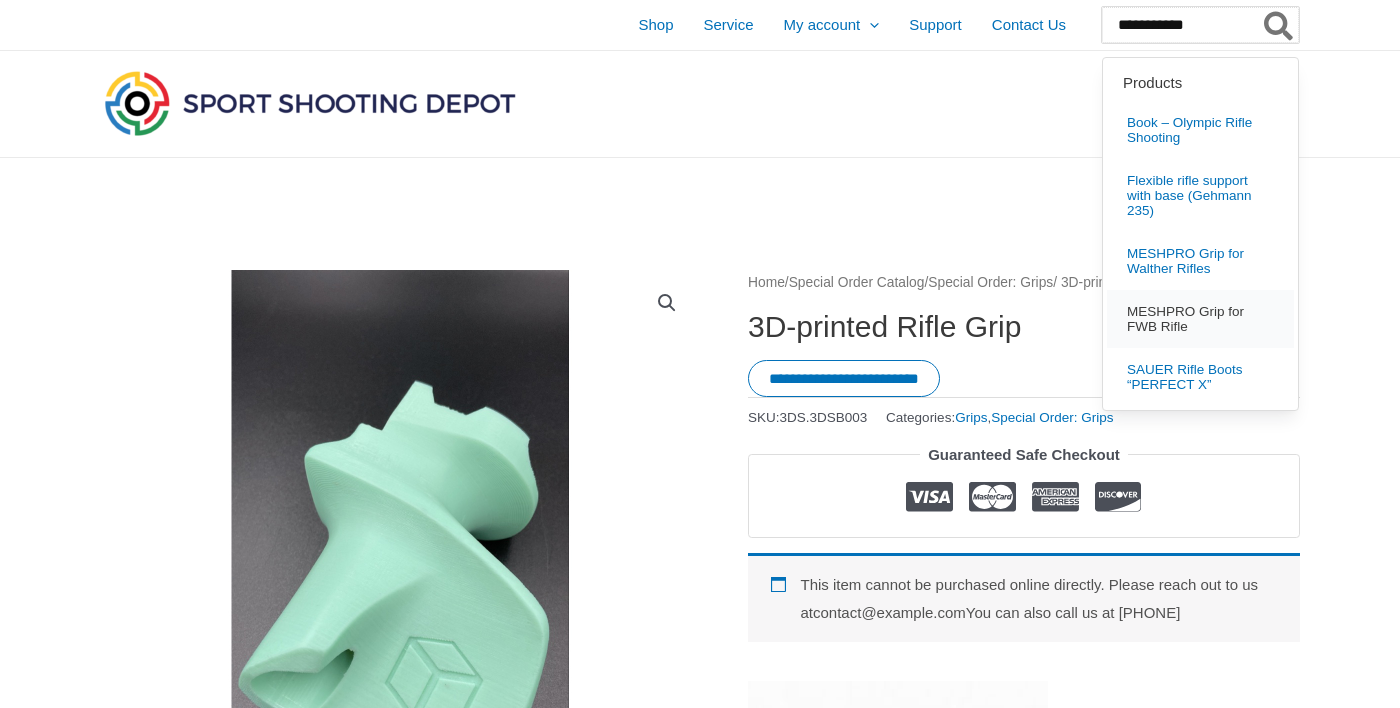 type on "**********" 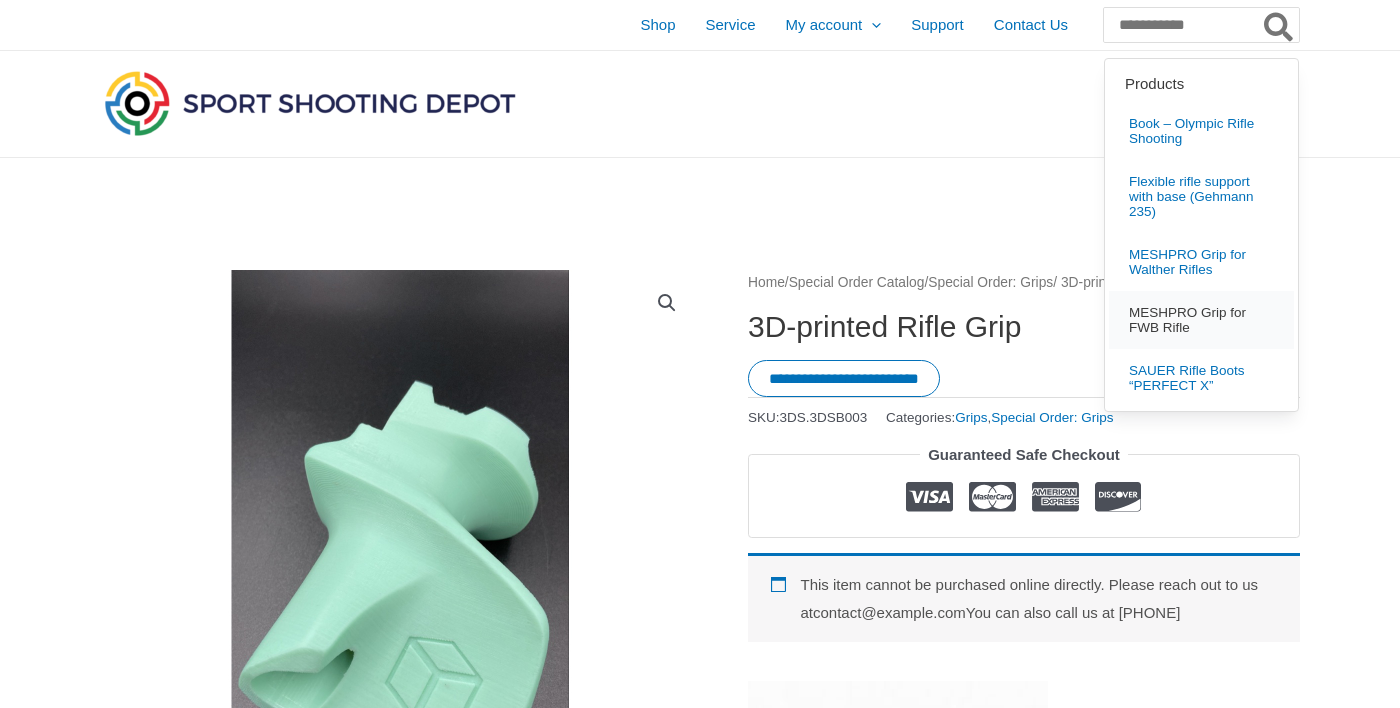 click on "MESHPRO Grip for FWB Rifle" at bounding box center [1201, 320] 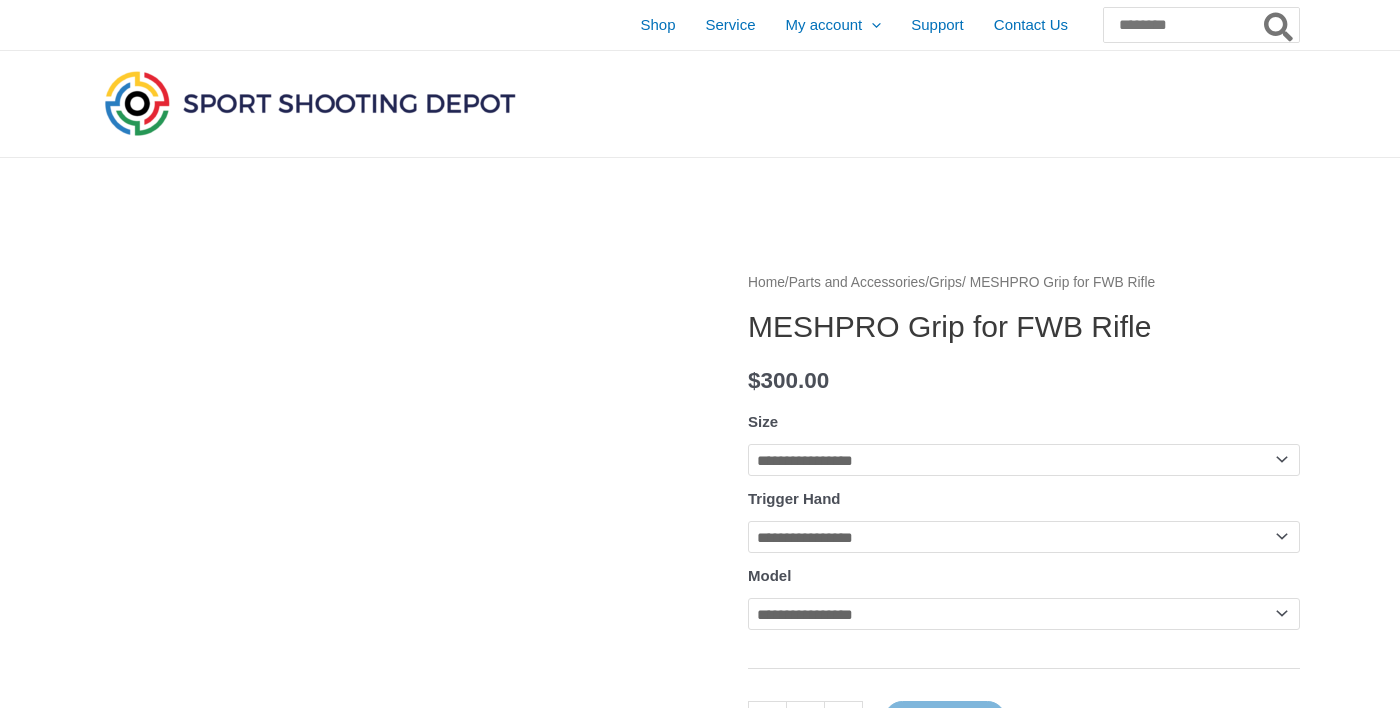 scroll, scrollTop: 0, scrollLeft: 0, axis: both 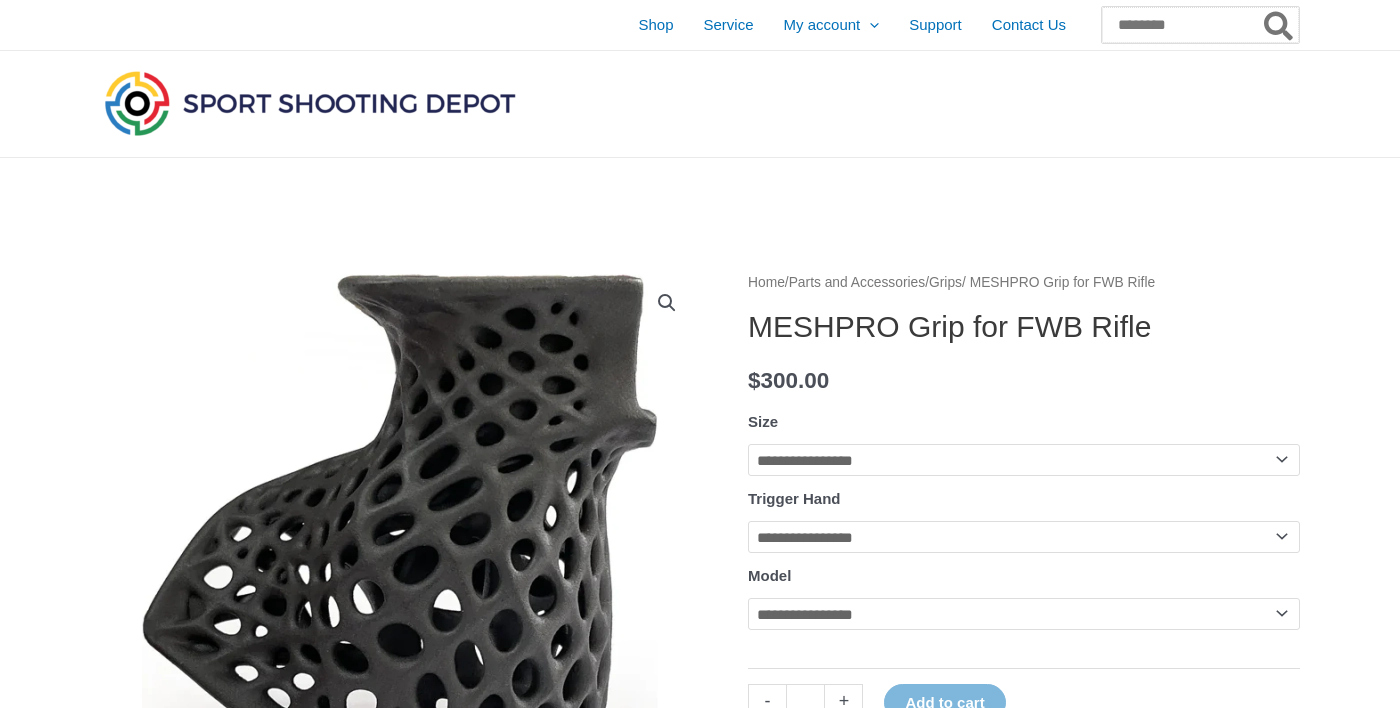 click on "Search for:" at bounding box center (1200, 25) 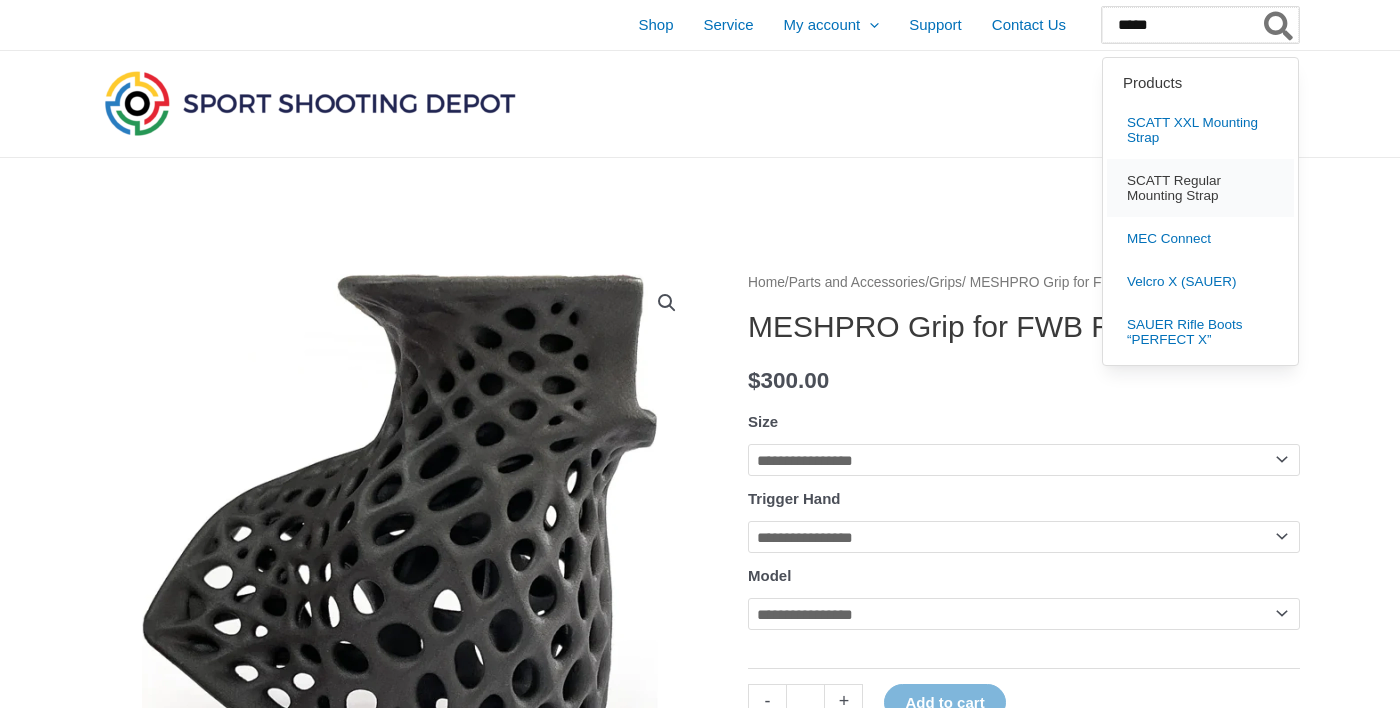 type on "*****" 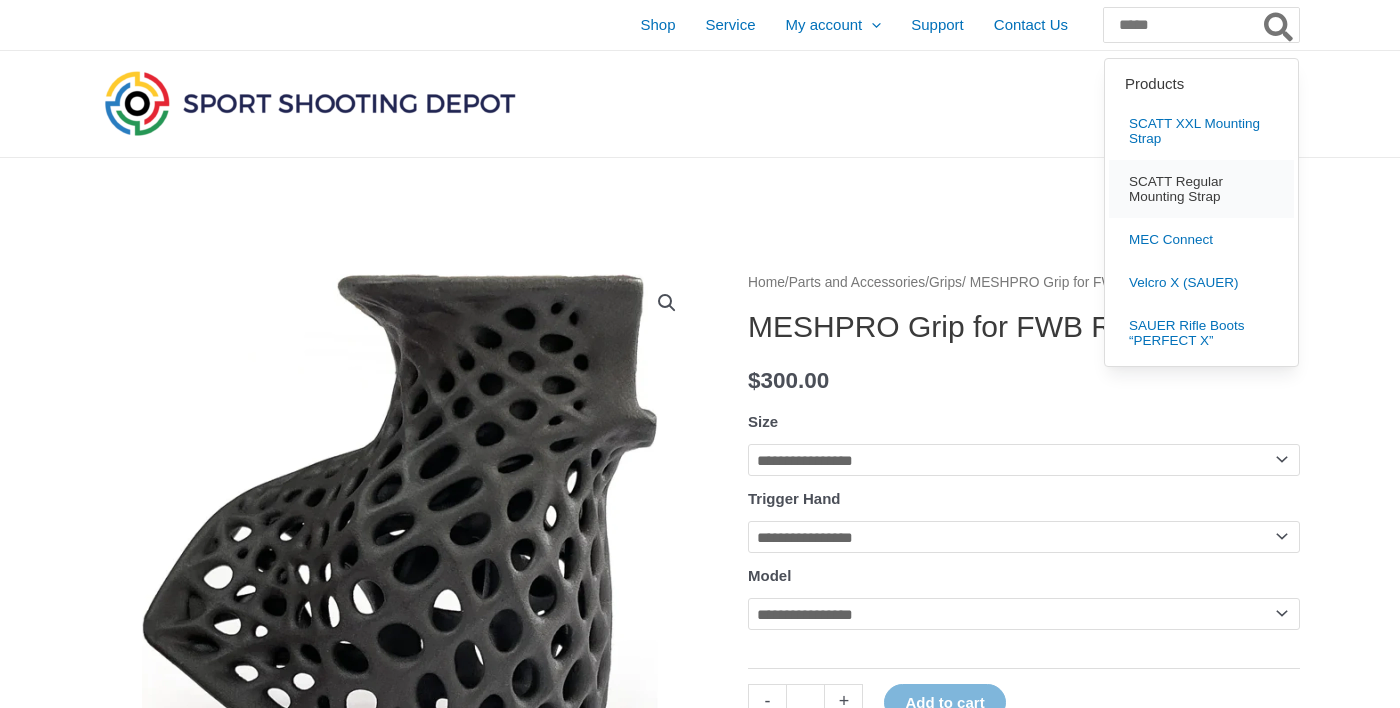 click on "SCATT Regular Mounting Strap" at bounding box center [1201, 189] 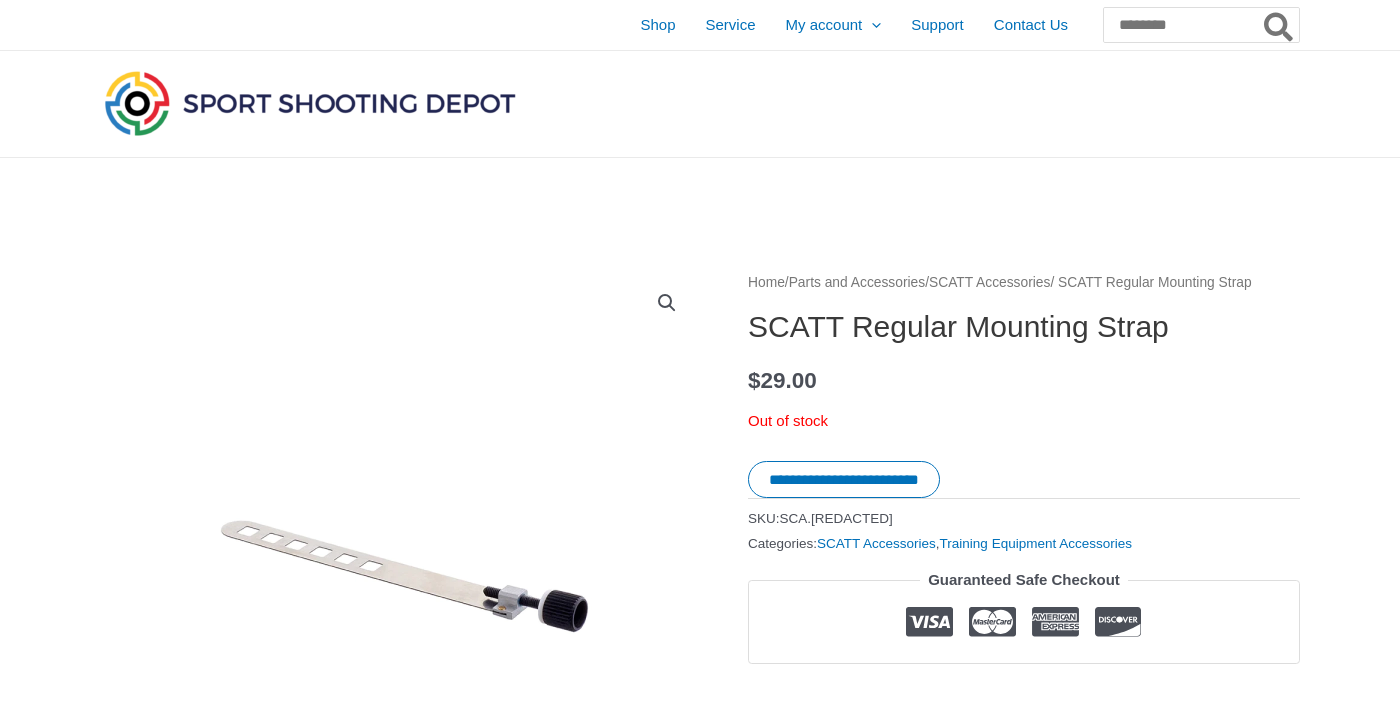 scroll, scrollTop: 0, scrollLeft: 0, axis: both 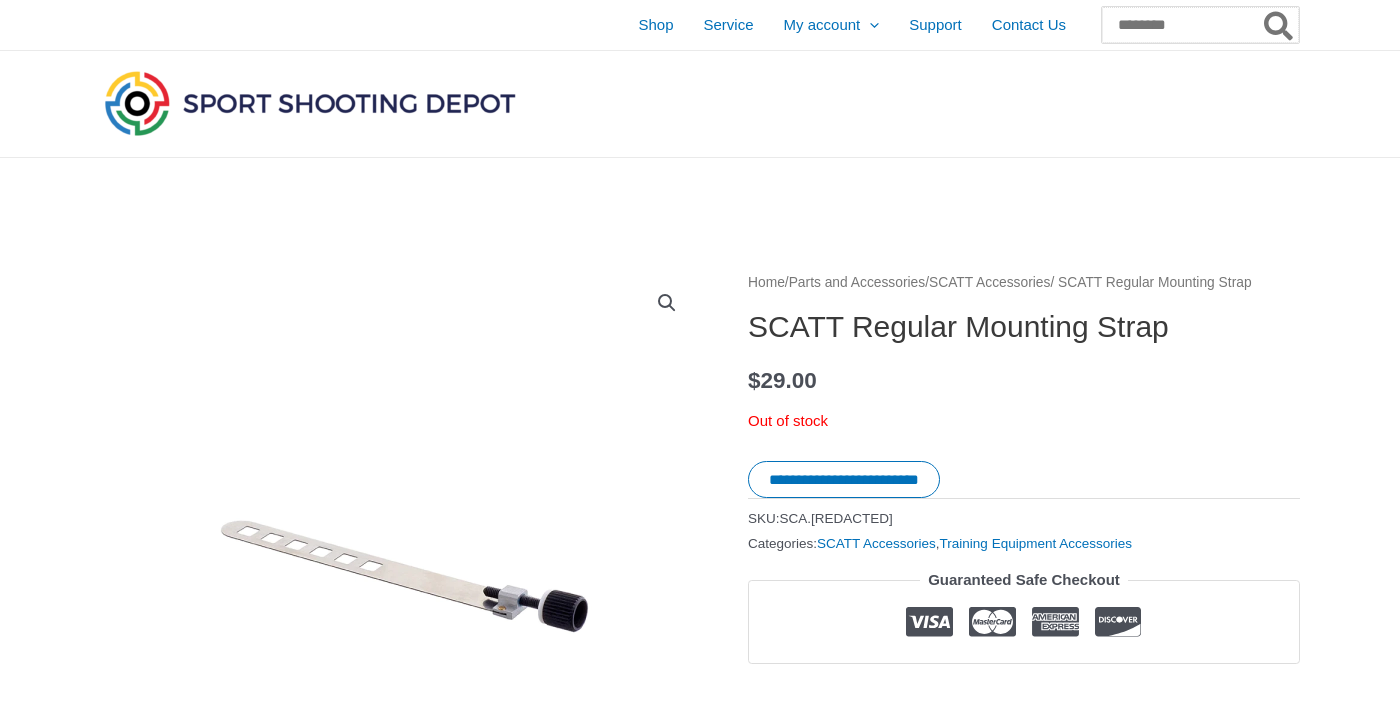 click on "Search for:" at bounding box center (1200, 25) 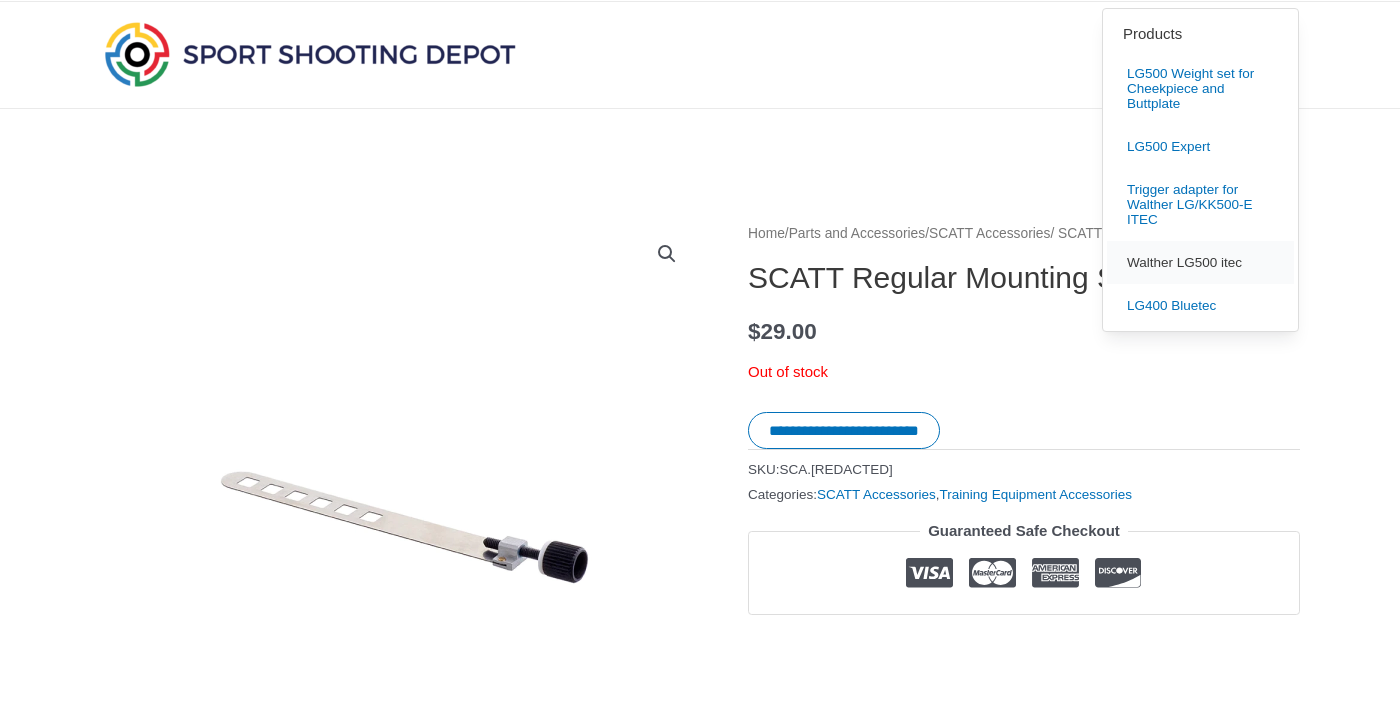 type on "**" 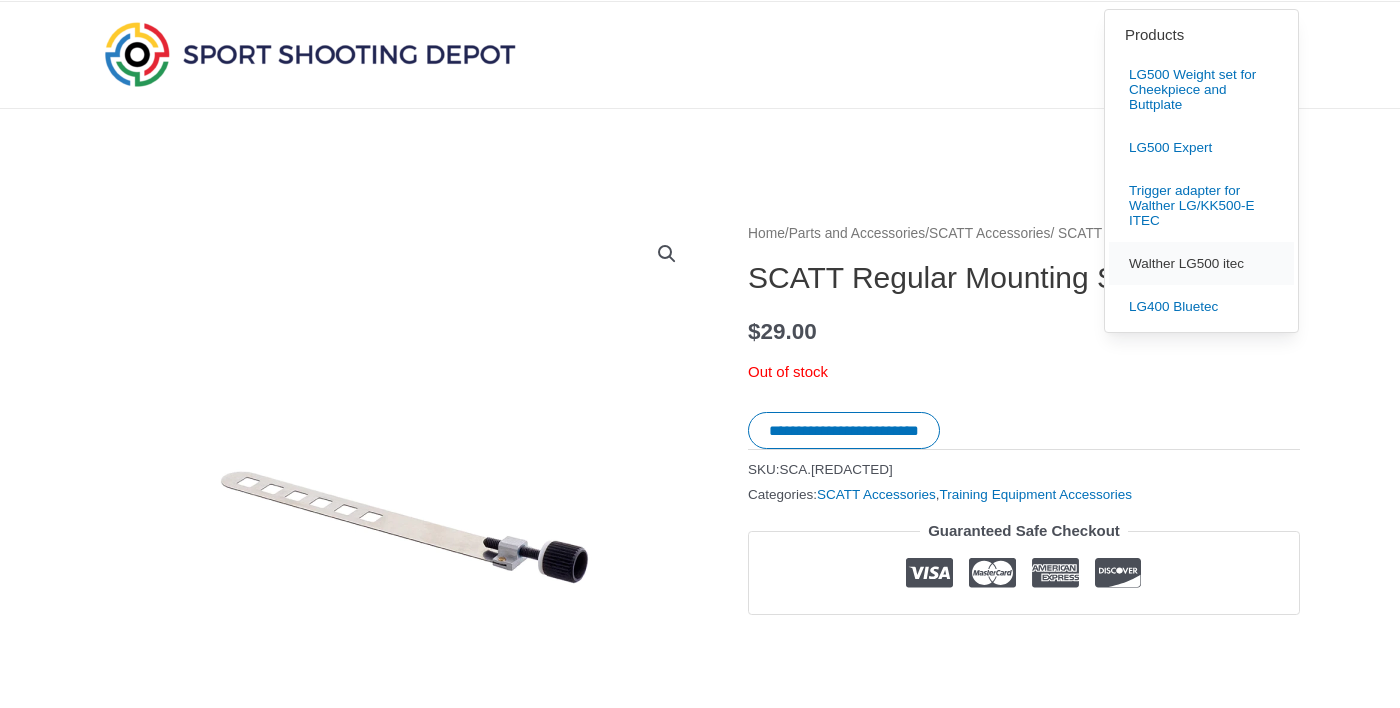click on "Walther LG500 itec" at bounding box center [1201, 312] 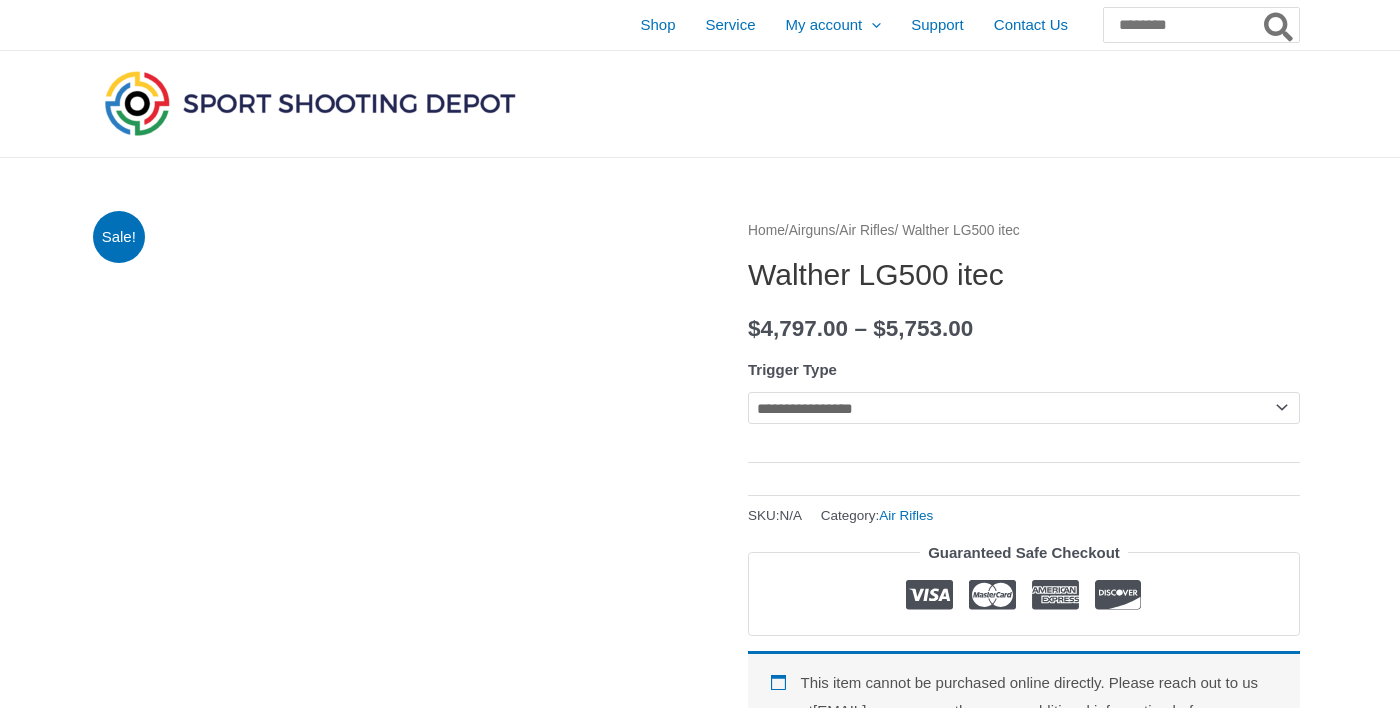 scroll, scrollTop: 0, scrollLeft: 0, axis: both 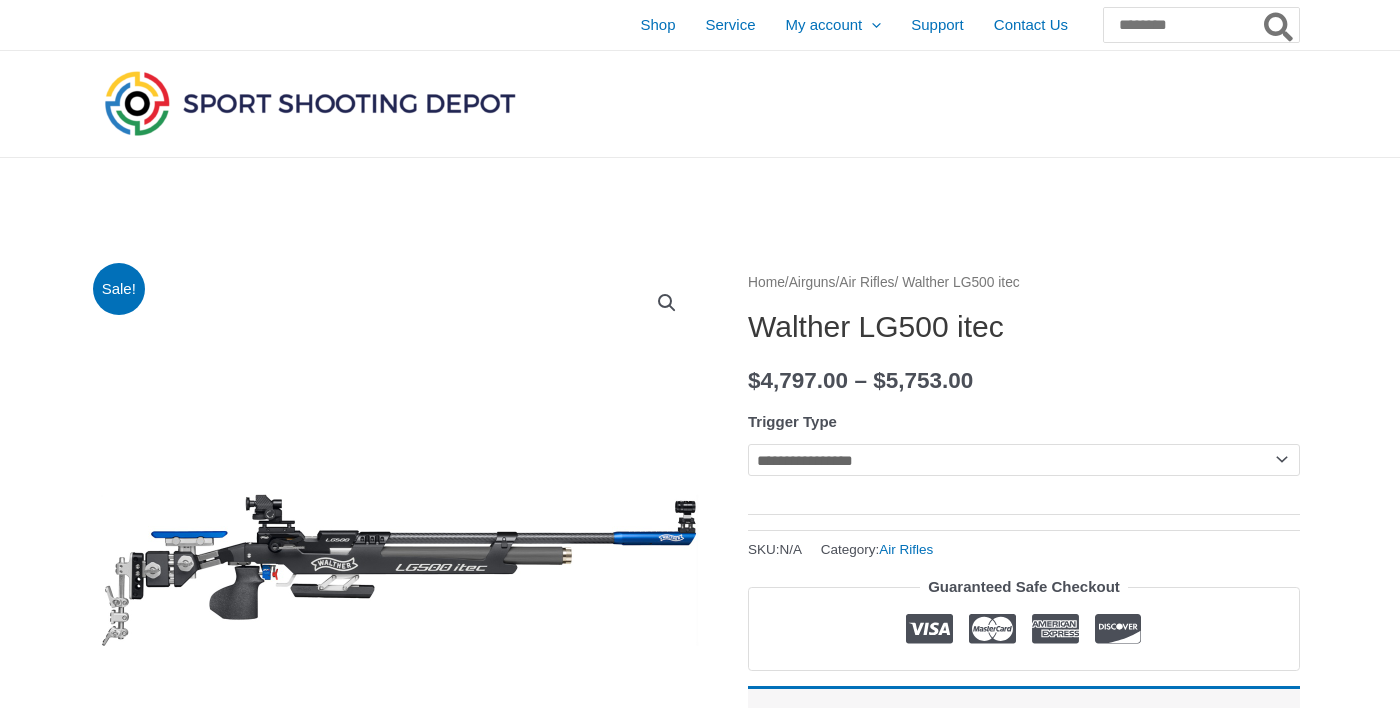 click on "**********" 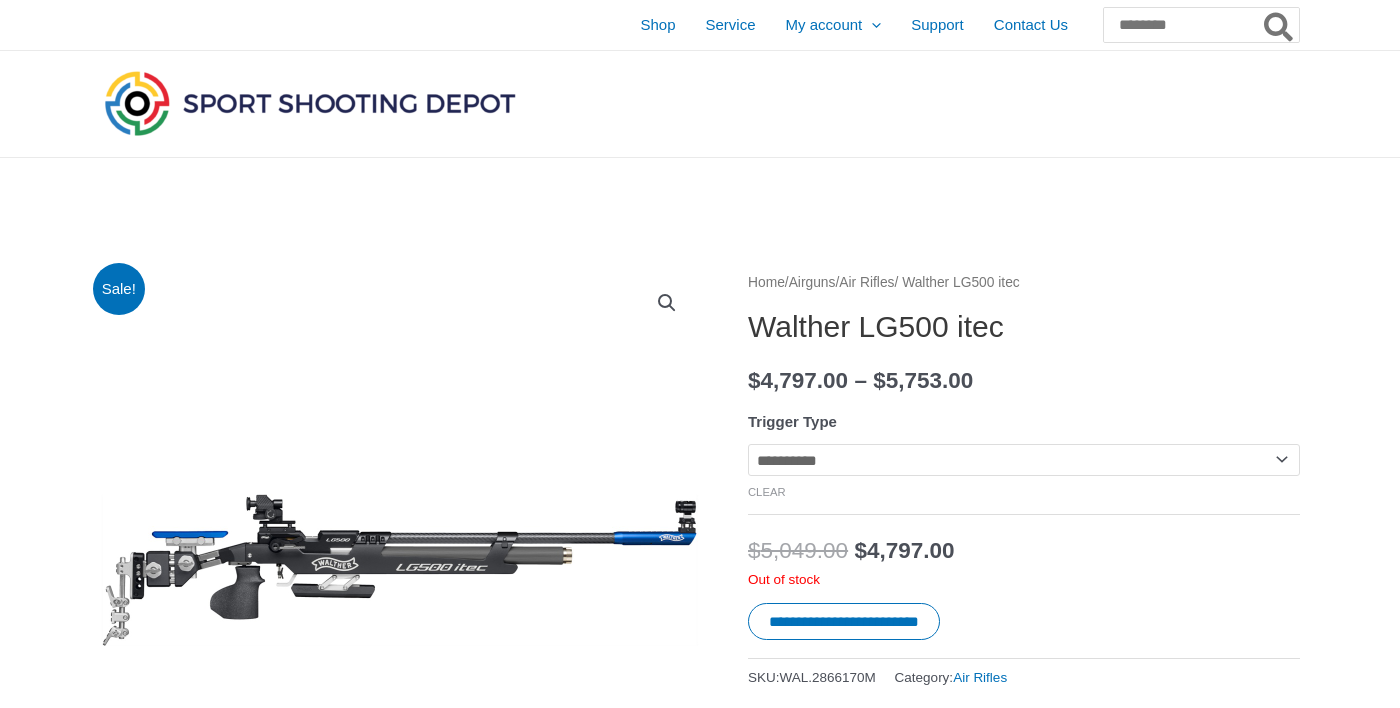 click on "**********" 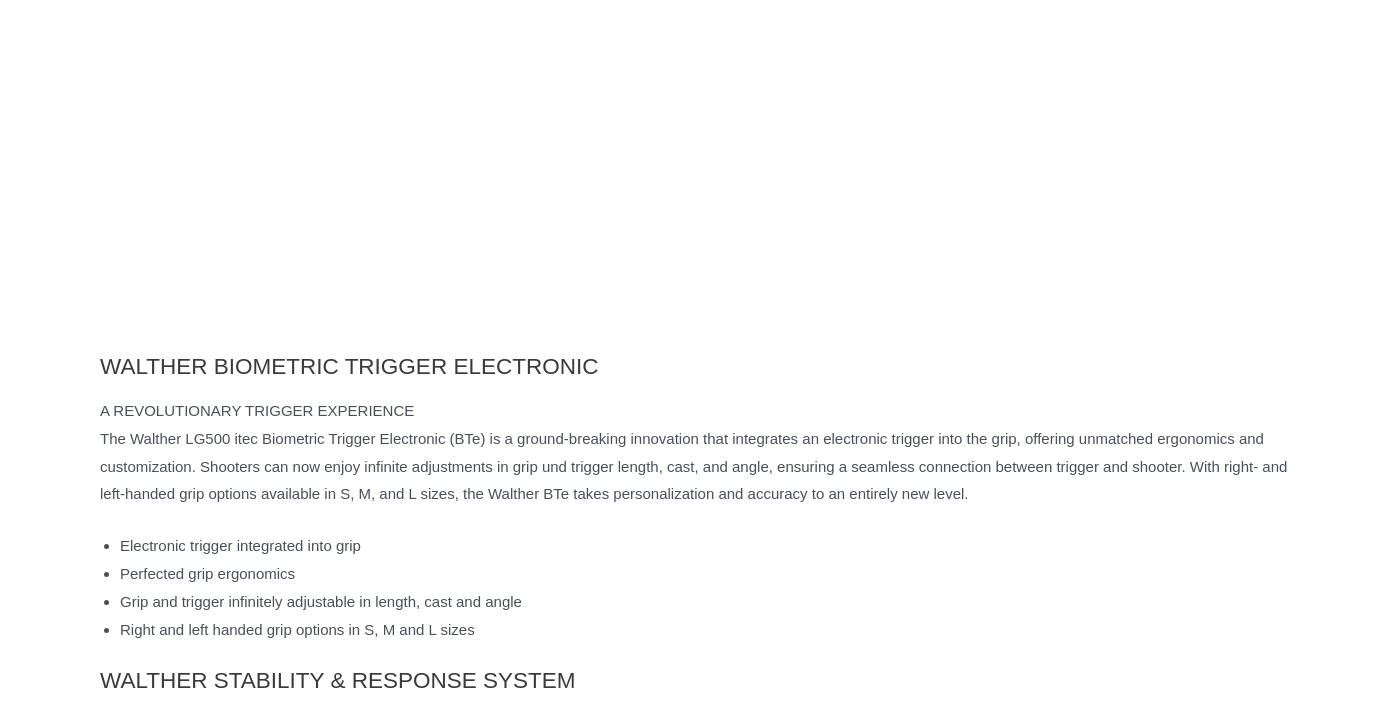 scroll, scrollTop: 2281, scrollLeft: 0, axis: vertical 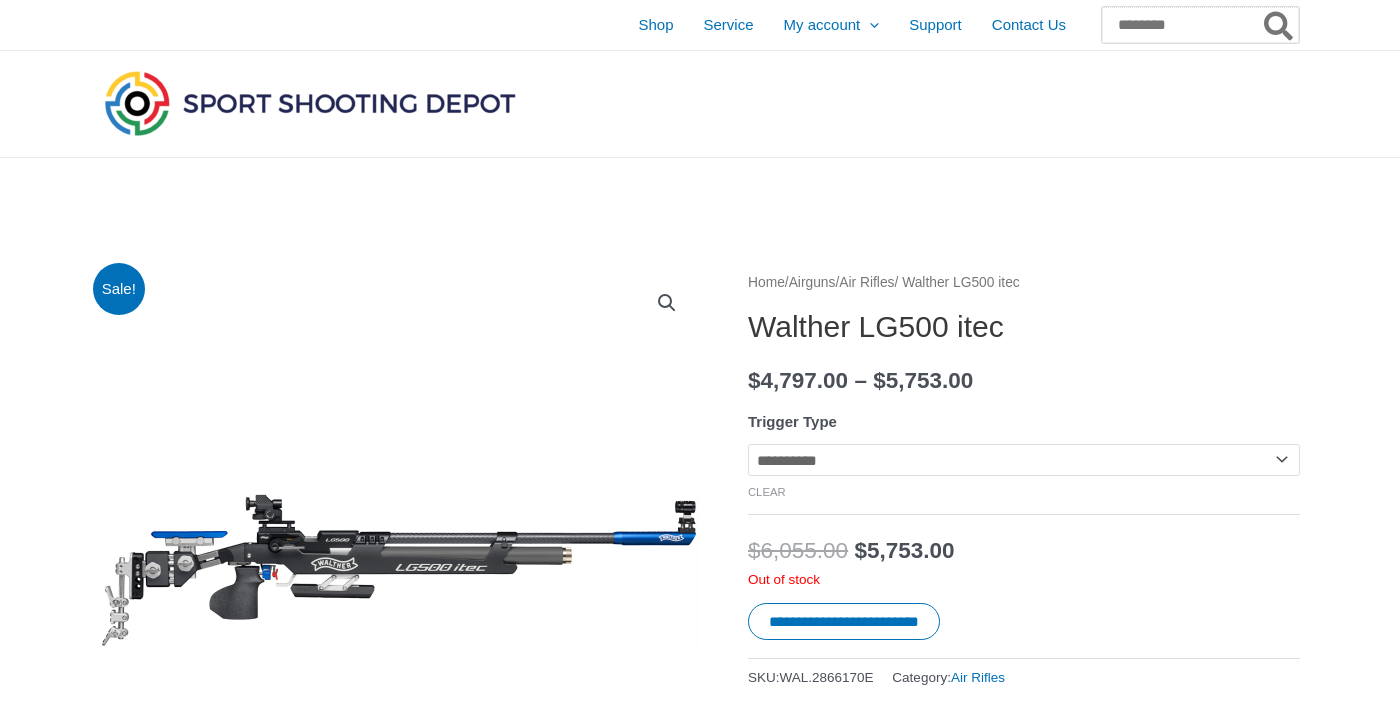 click on "Search for:" at bounding box center (1200, 25) 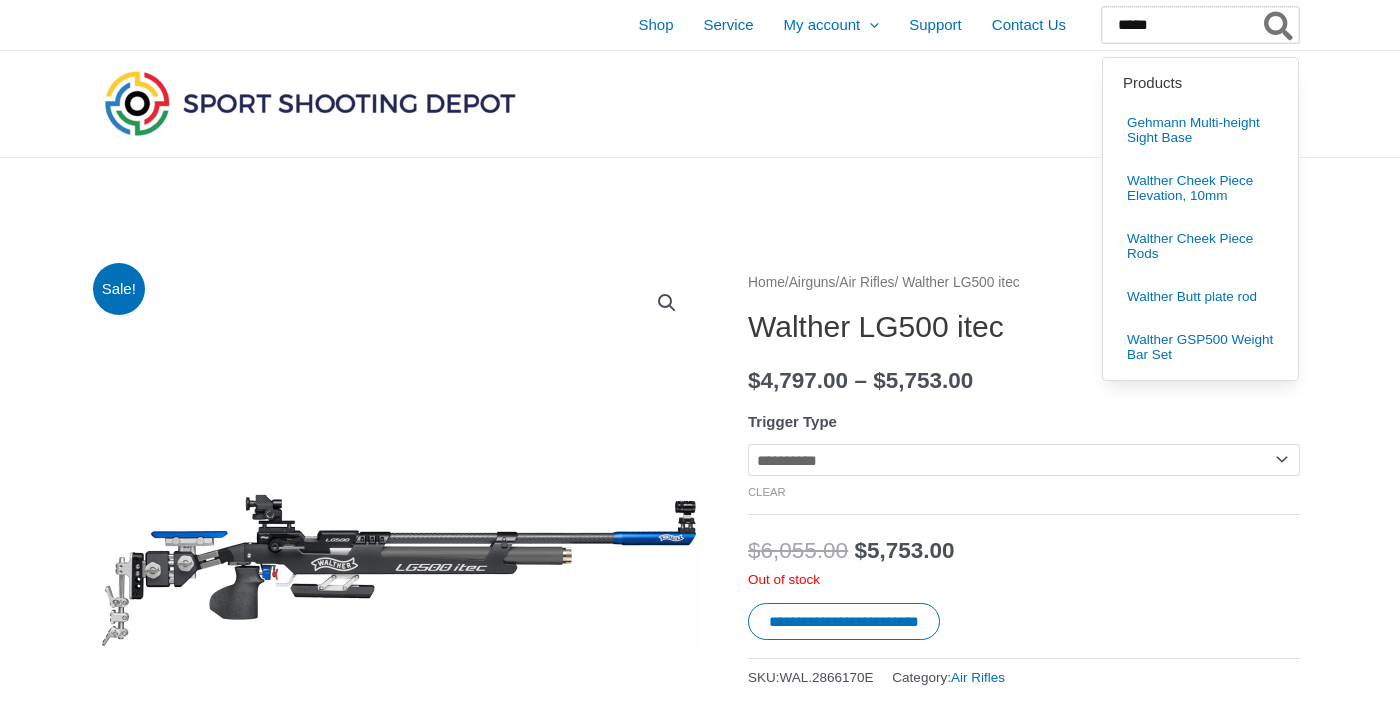 type on "*****" 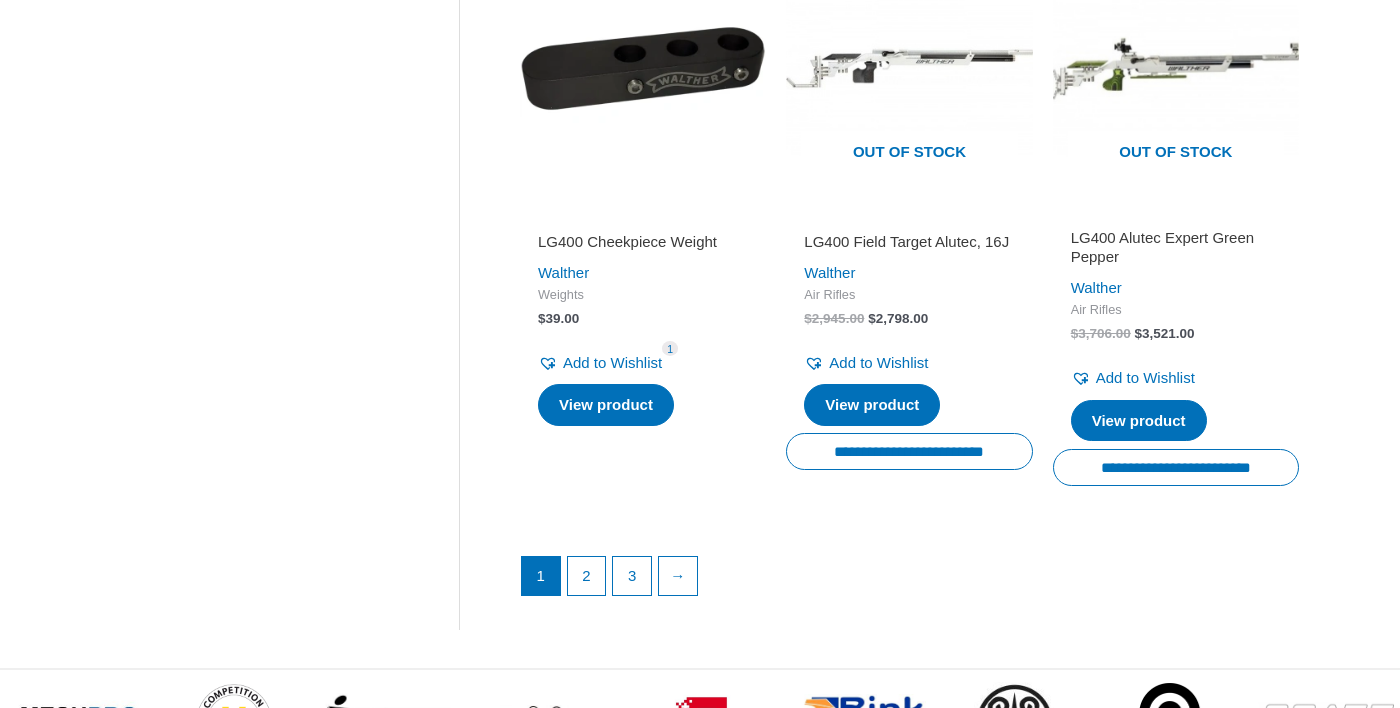 scroll, scrollTop: 2857, scrollLeft: 0, axis: vertical 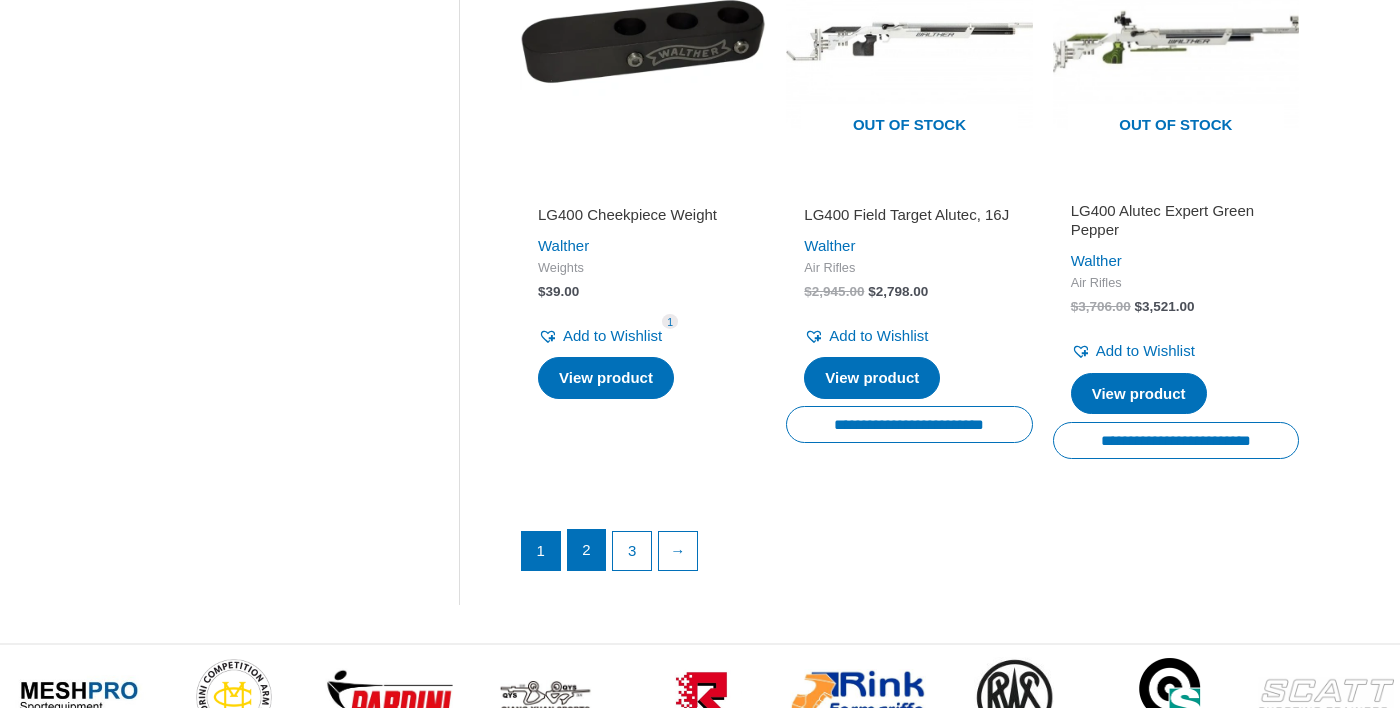 click on "2" at bounding box center (587, 550) 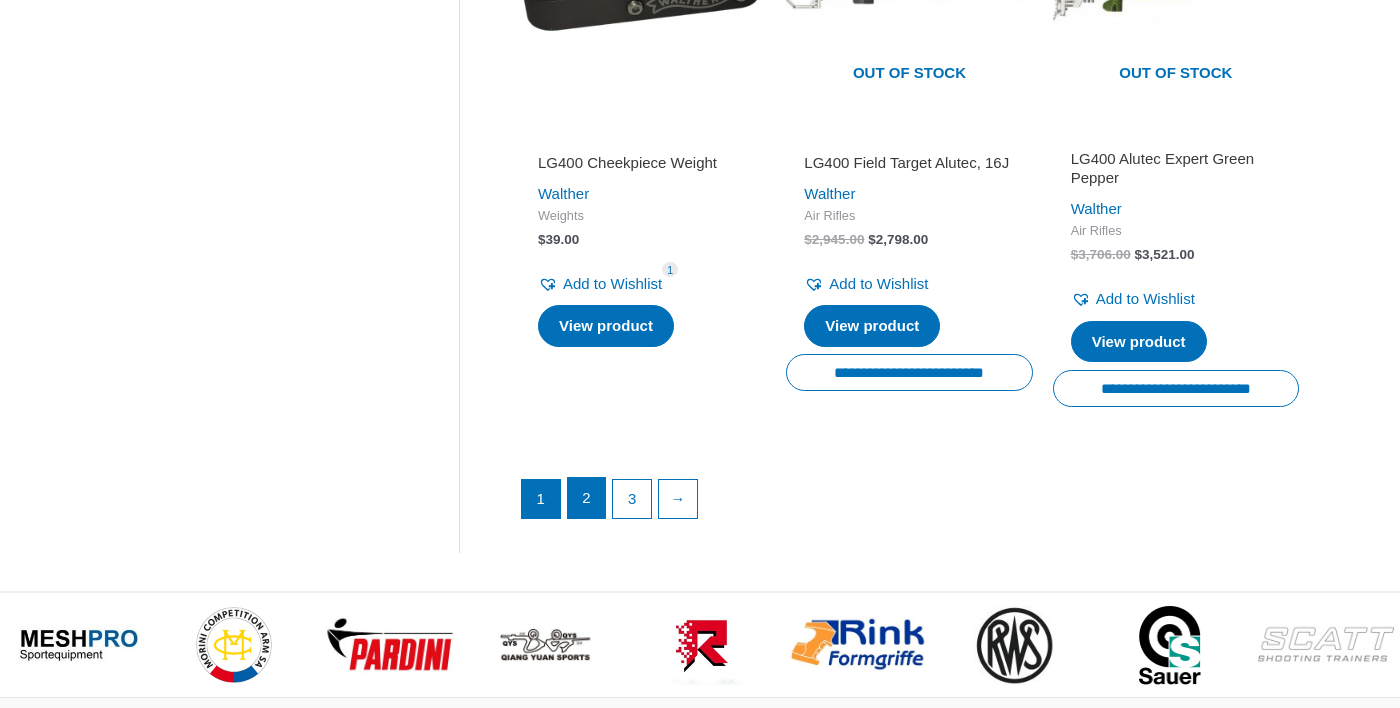 scroll, scrollTop: 2953, scrollLeft: 0, axis: vertical 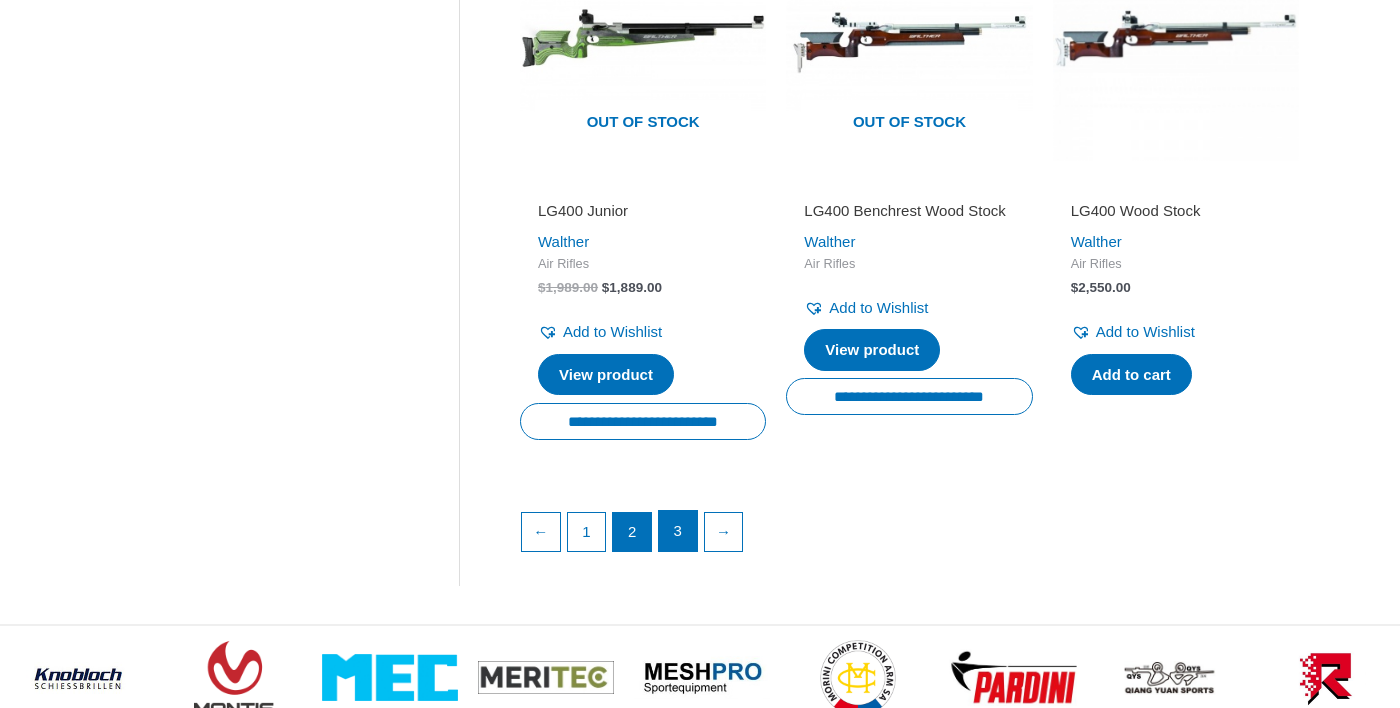 click on "3" at bounding box center (678, 531) 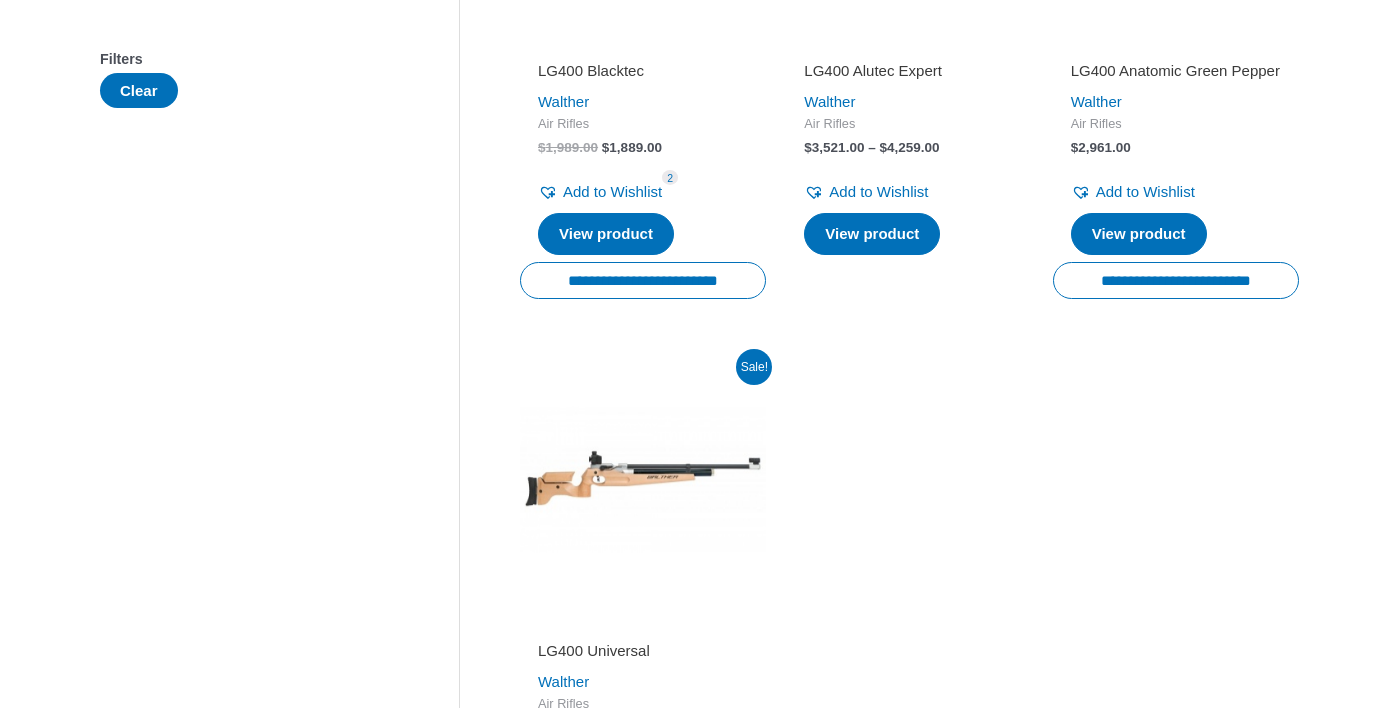 scroll, scrollTop: 0, scrollLeft: 0, axis: both 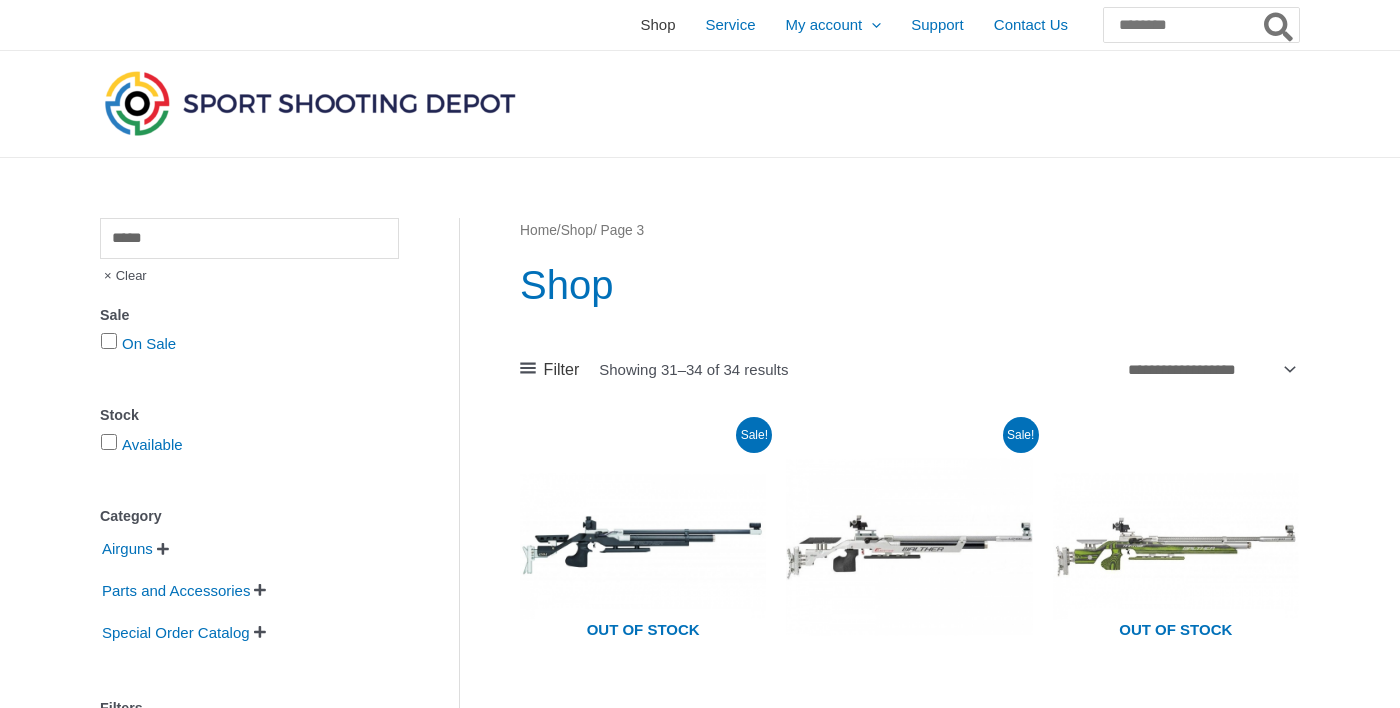 click on "Shop" at bounding box center (657, 25) 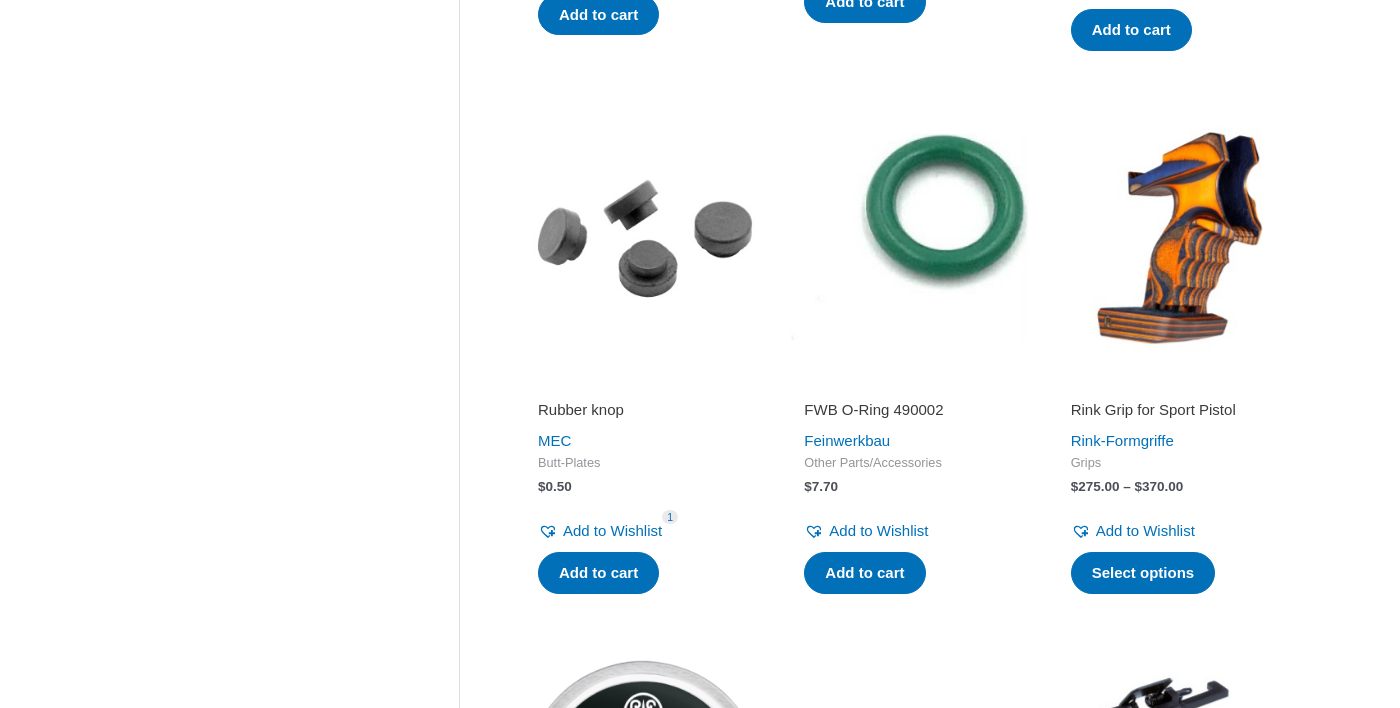 scroll, scrollTop: 1961, scrollLeft: 0, axis: vertical 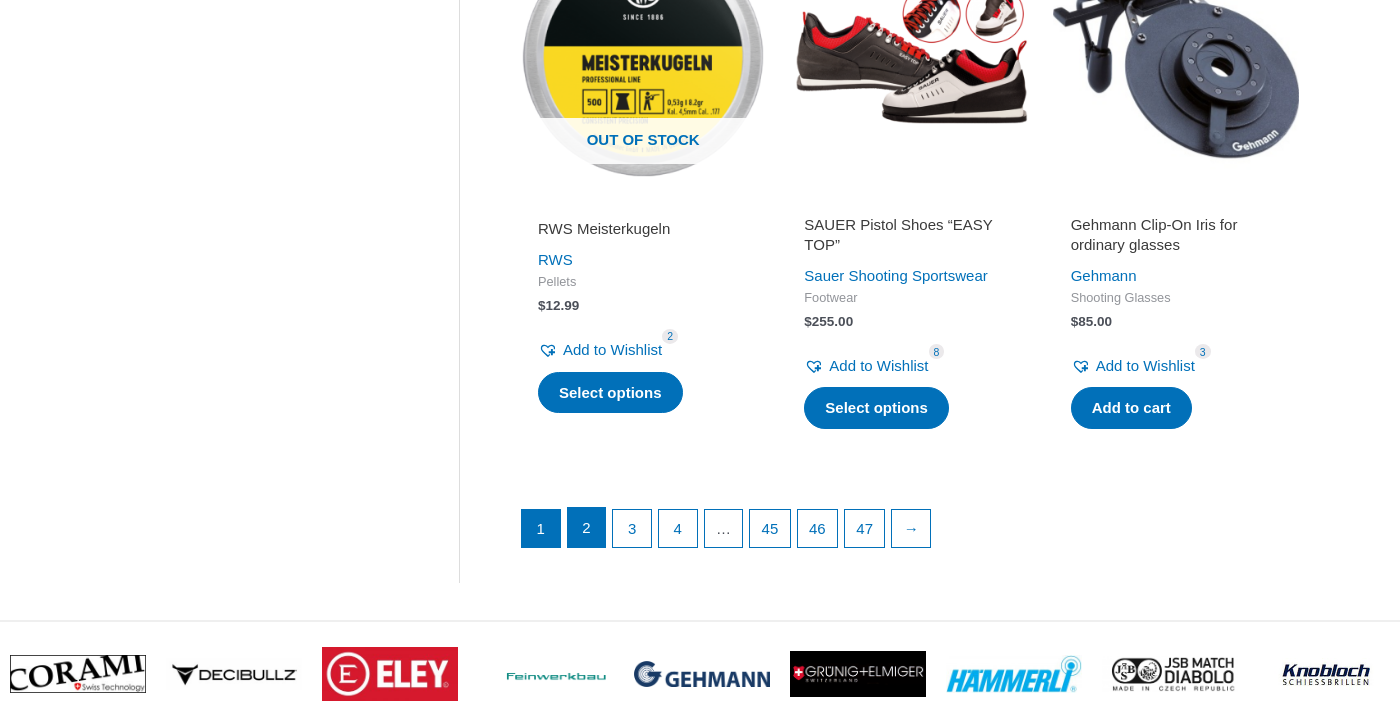 click on "2" at bounding box center [587, 528] 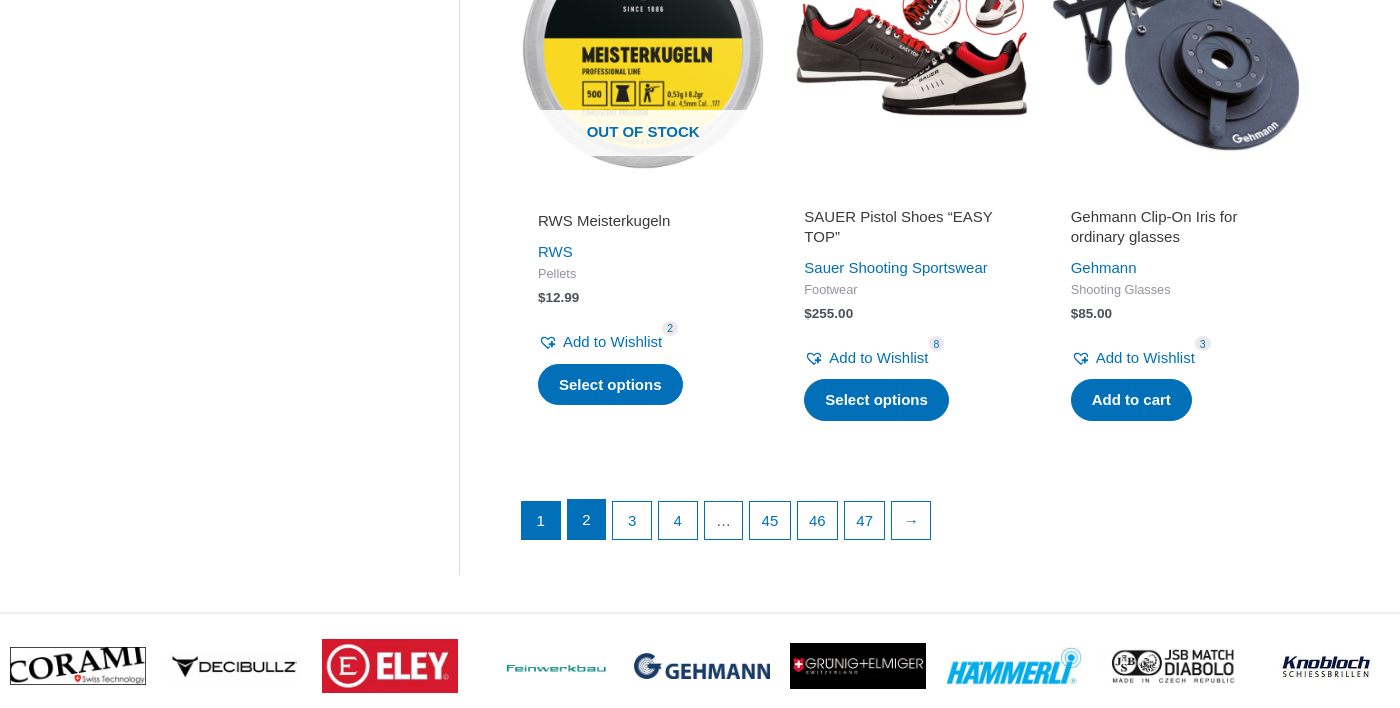 scroll, scrollTop: 2775, scrollLeft: 0, axis: vertical 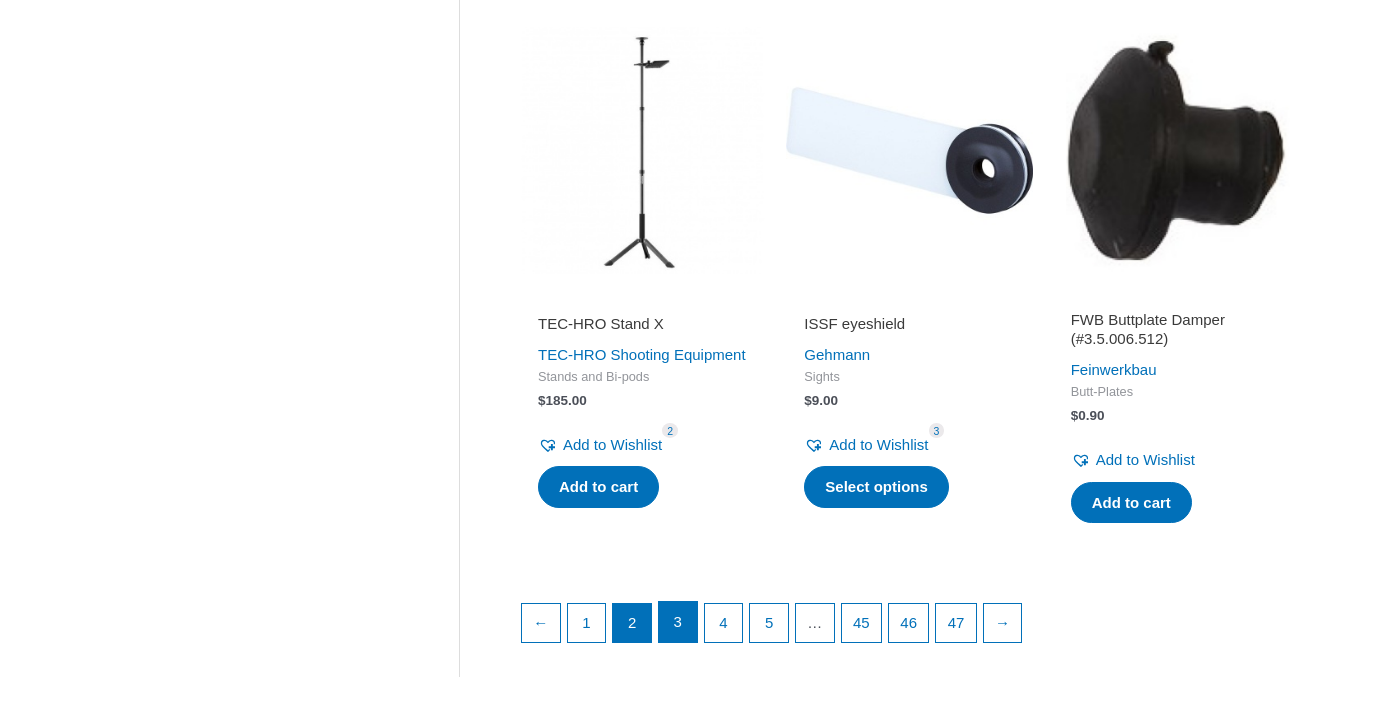 click on "3" at bounding box center (678, 622) 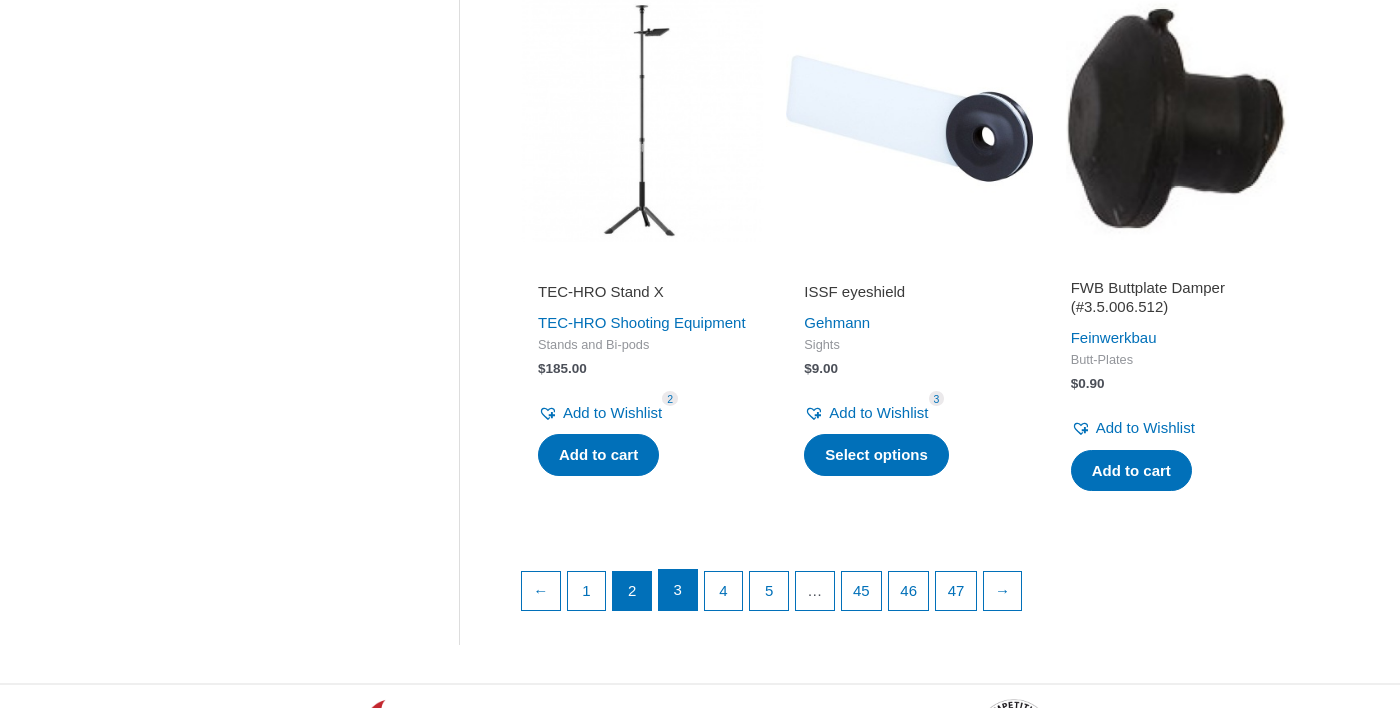 scroll, scrollTop: 2696, scrollLeft: 0, axis: vertical 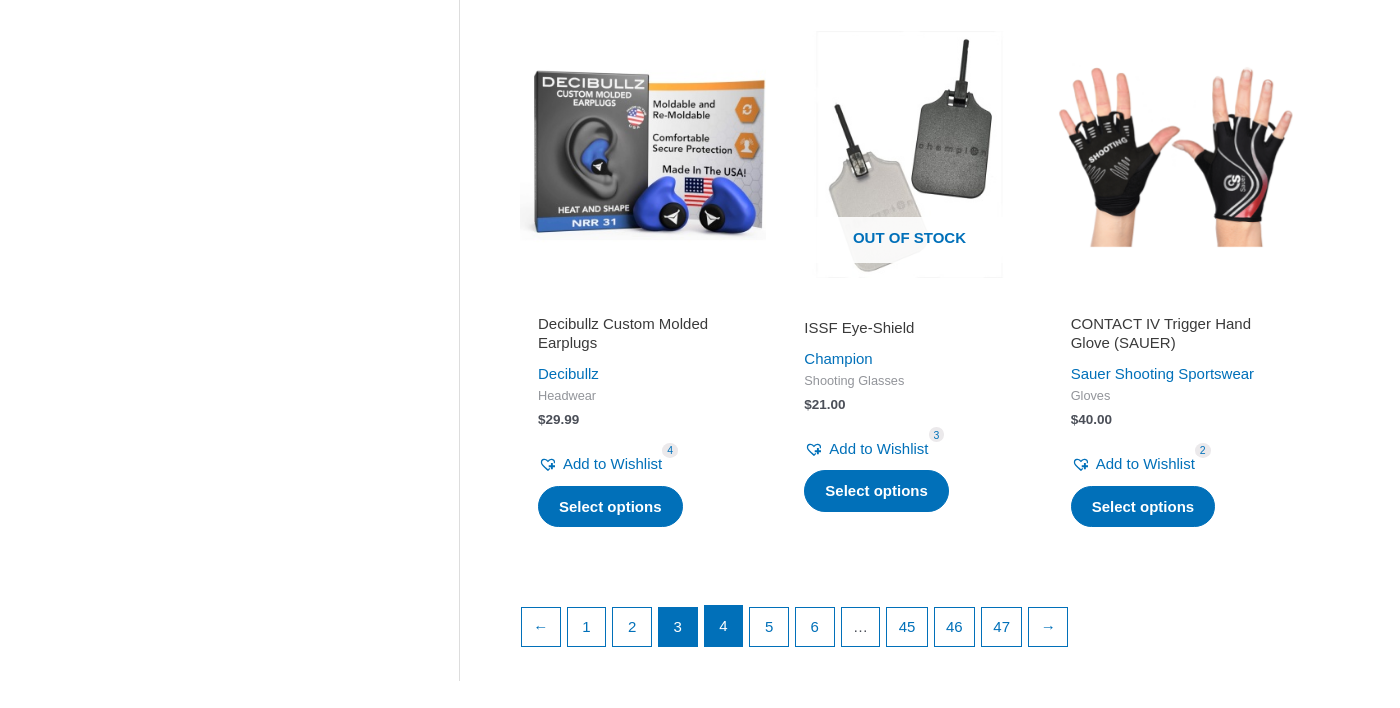 click on "4" at bounding box center [724, 626] 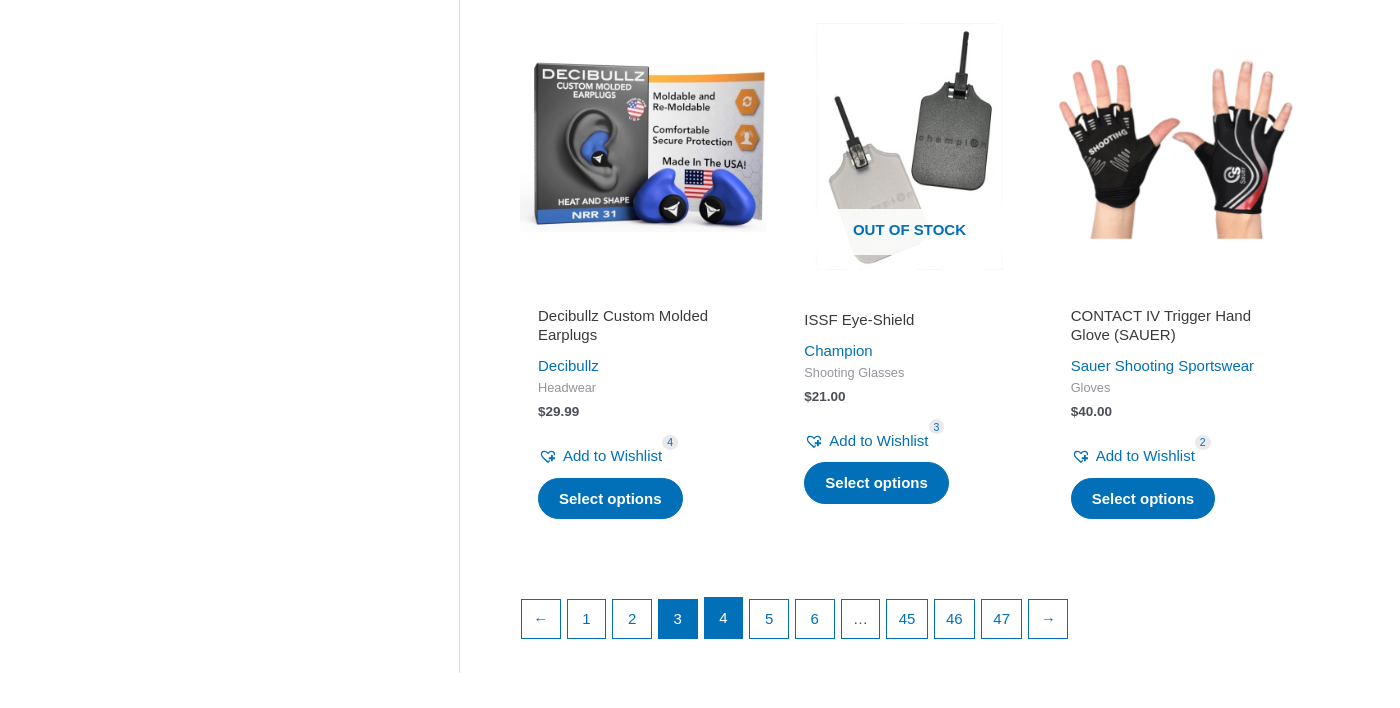 scroll, scrollTop: 2723, scrollLeft: 0, axis: vertical 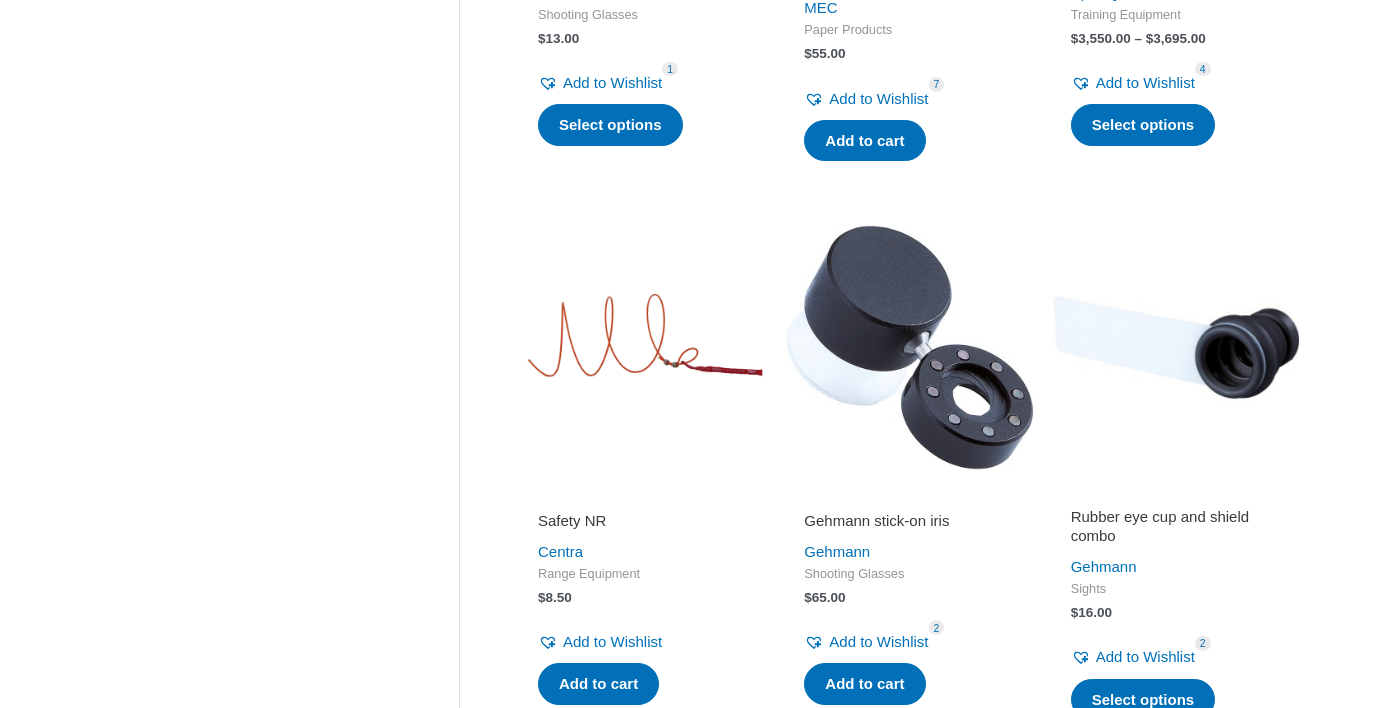 click at bounding box center [643, 347] 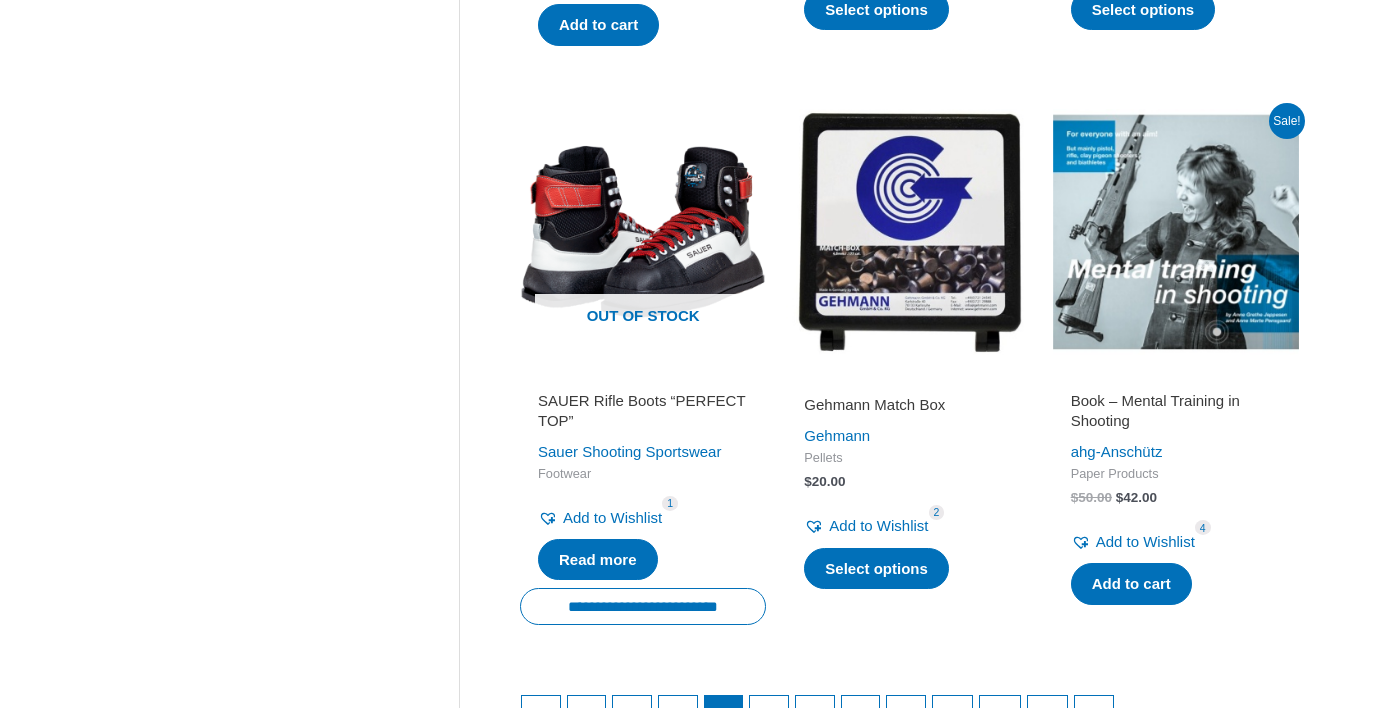 scroll, scrollTop: 2535, scrollLeft: 0, axis: vertical 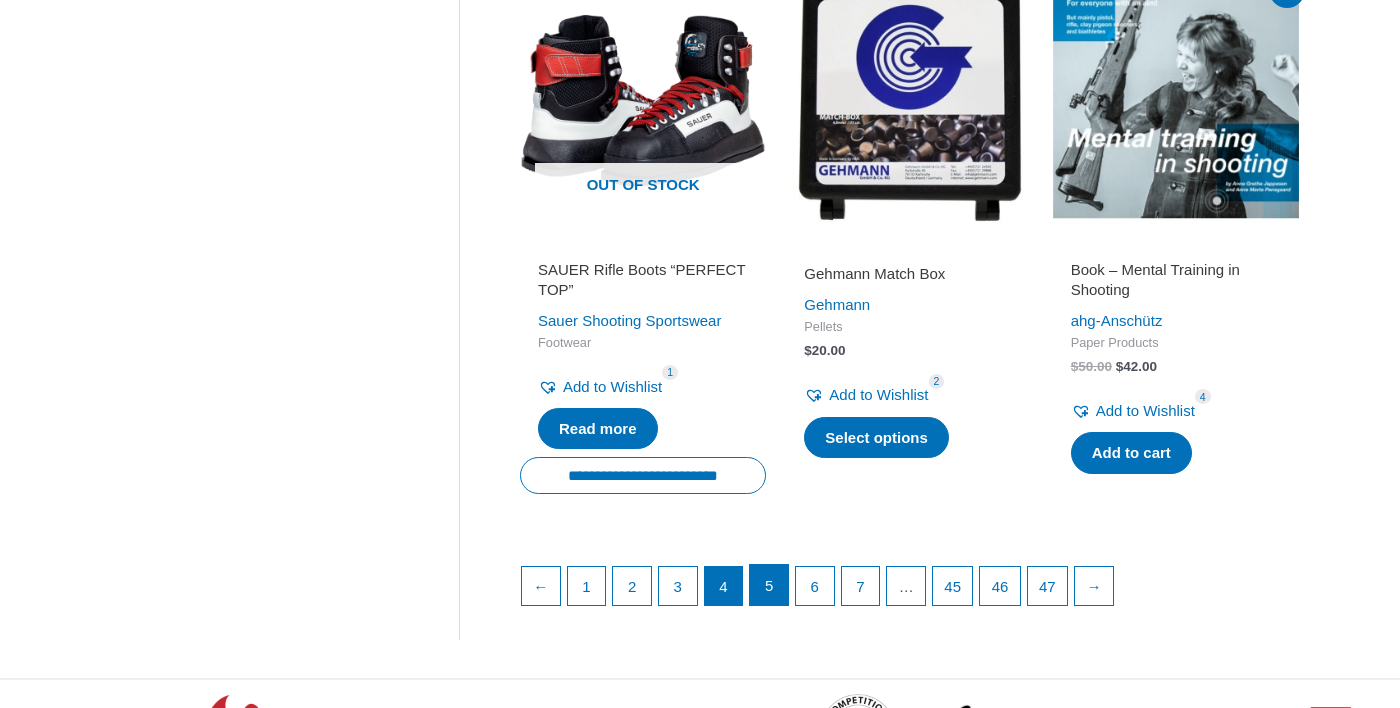 click on "5" at bounding box center (769, 585) 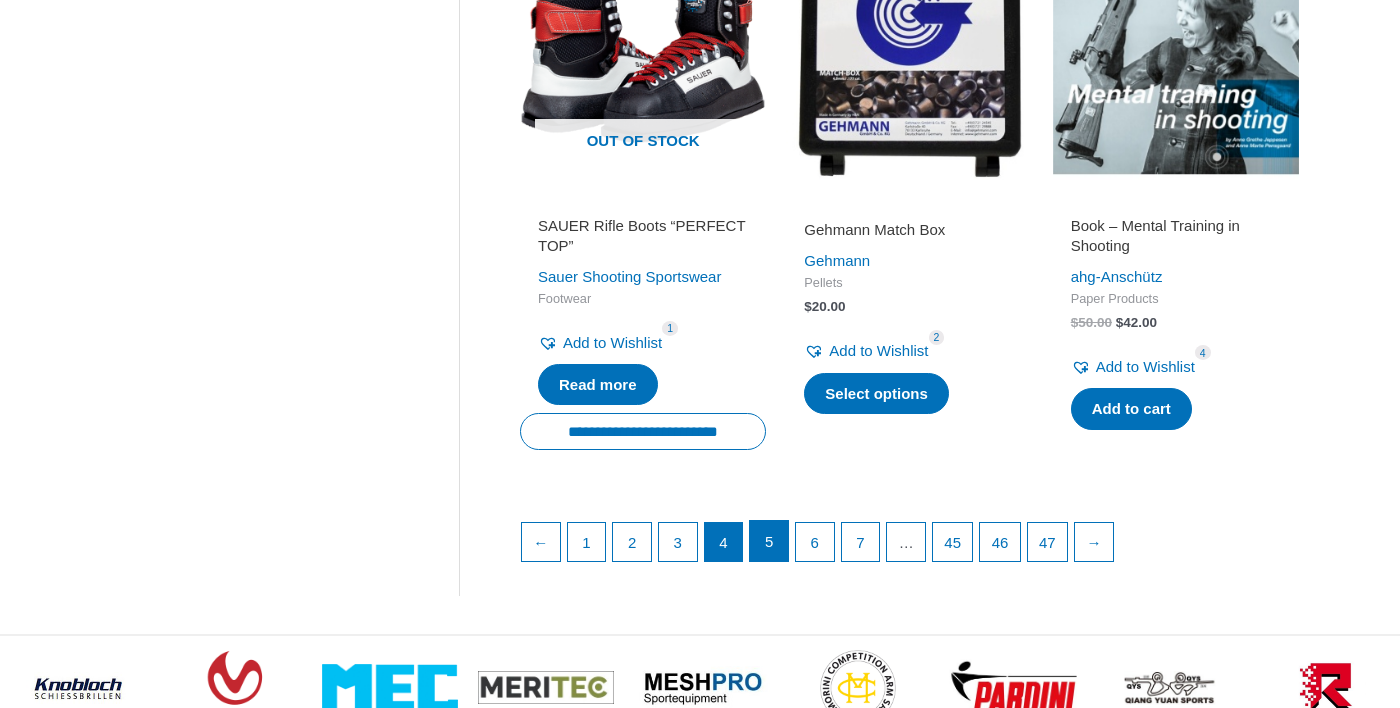 scroll, scrollTop: 2761, scrollLeft: 0, axis: vertical 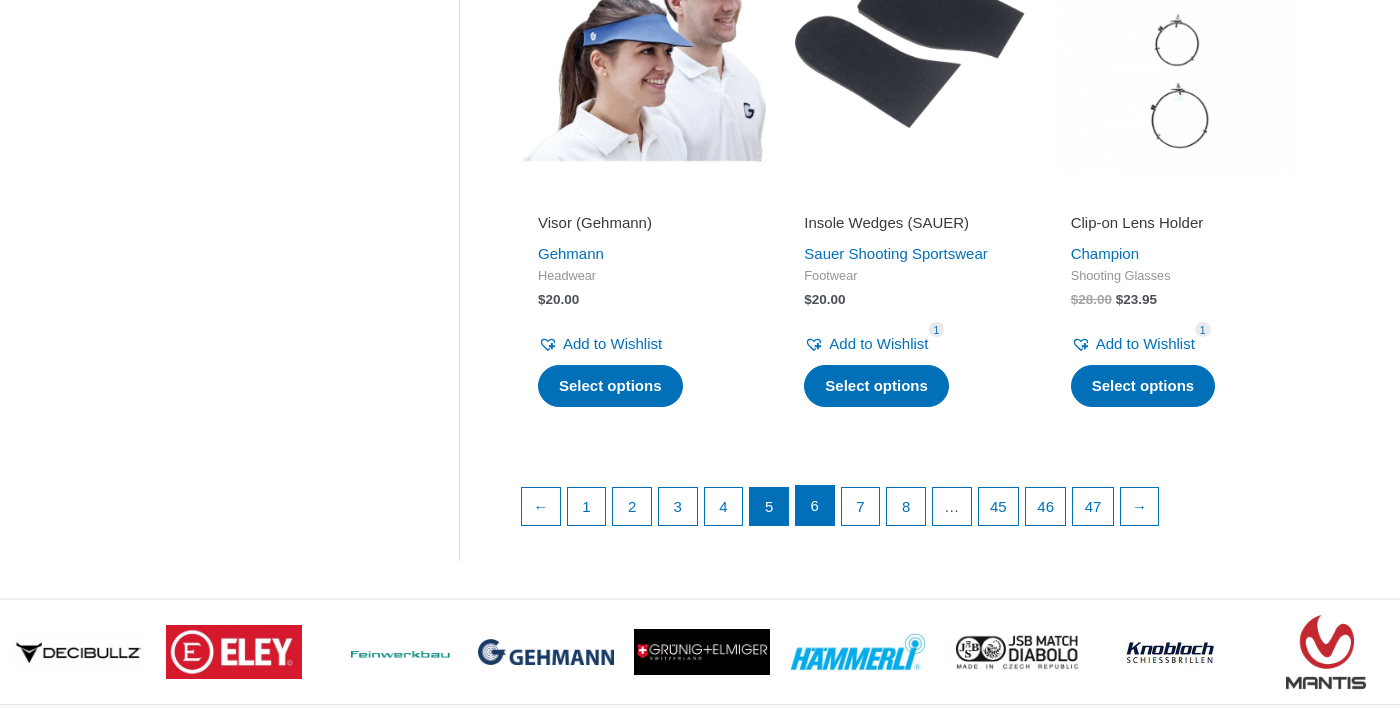 click on "6" at bounding box center (815, 506) 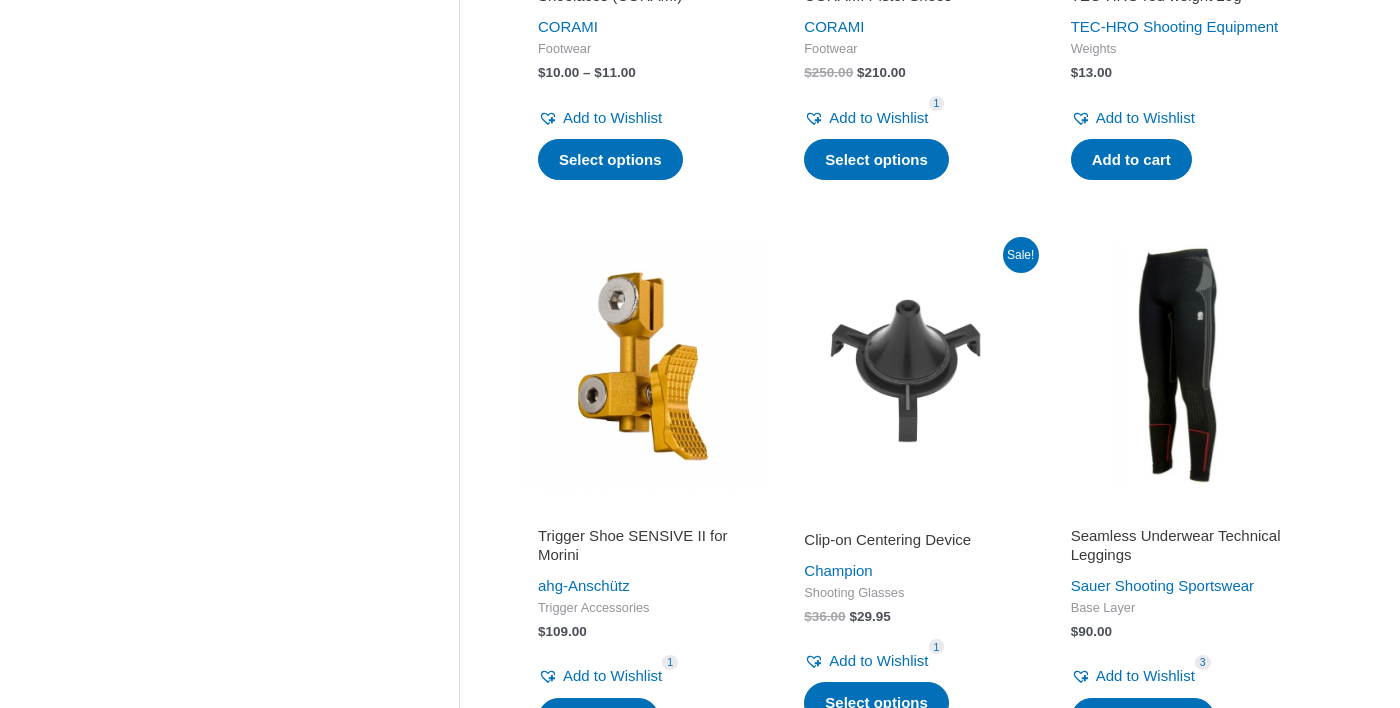scroll, scrollTop: 1323, scrollLeft: 0, axis: vertical 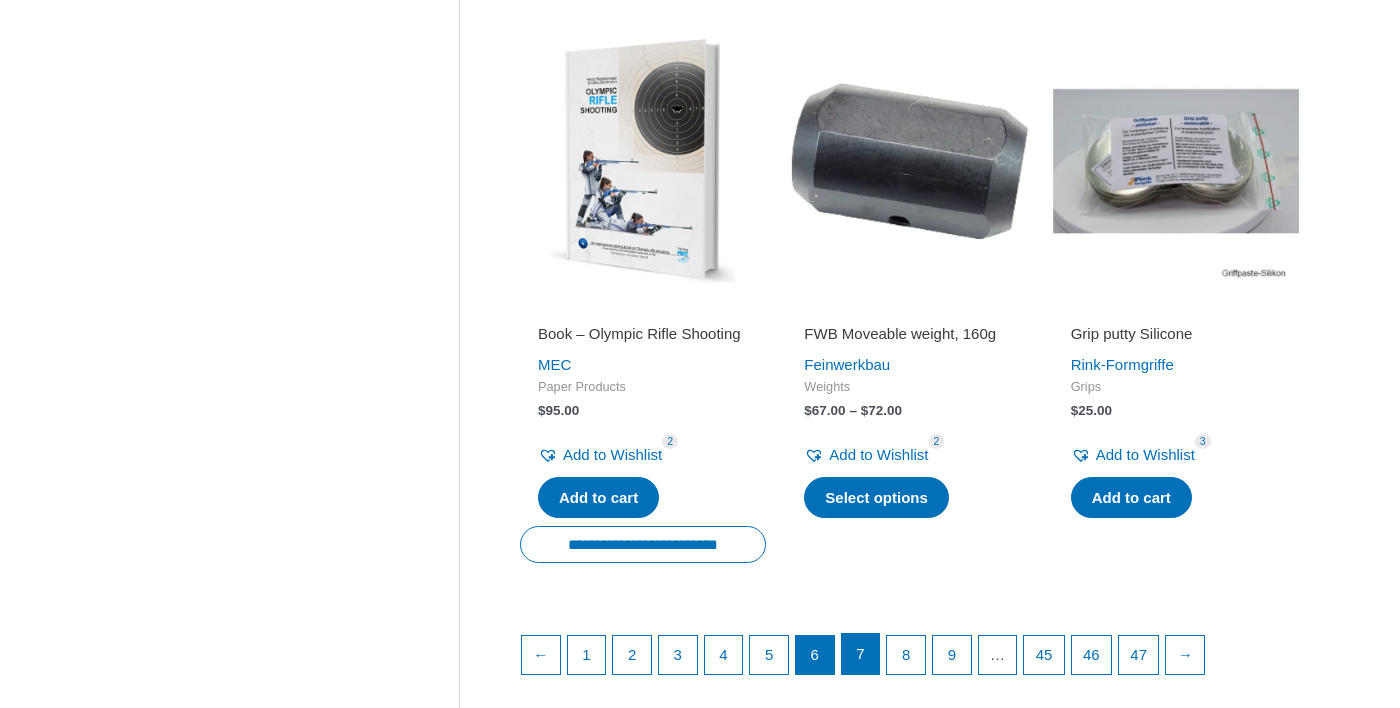 click on "7" at bounding box center (861, 654) 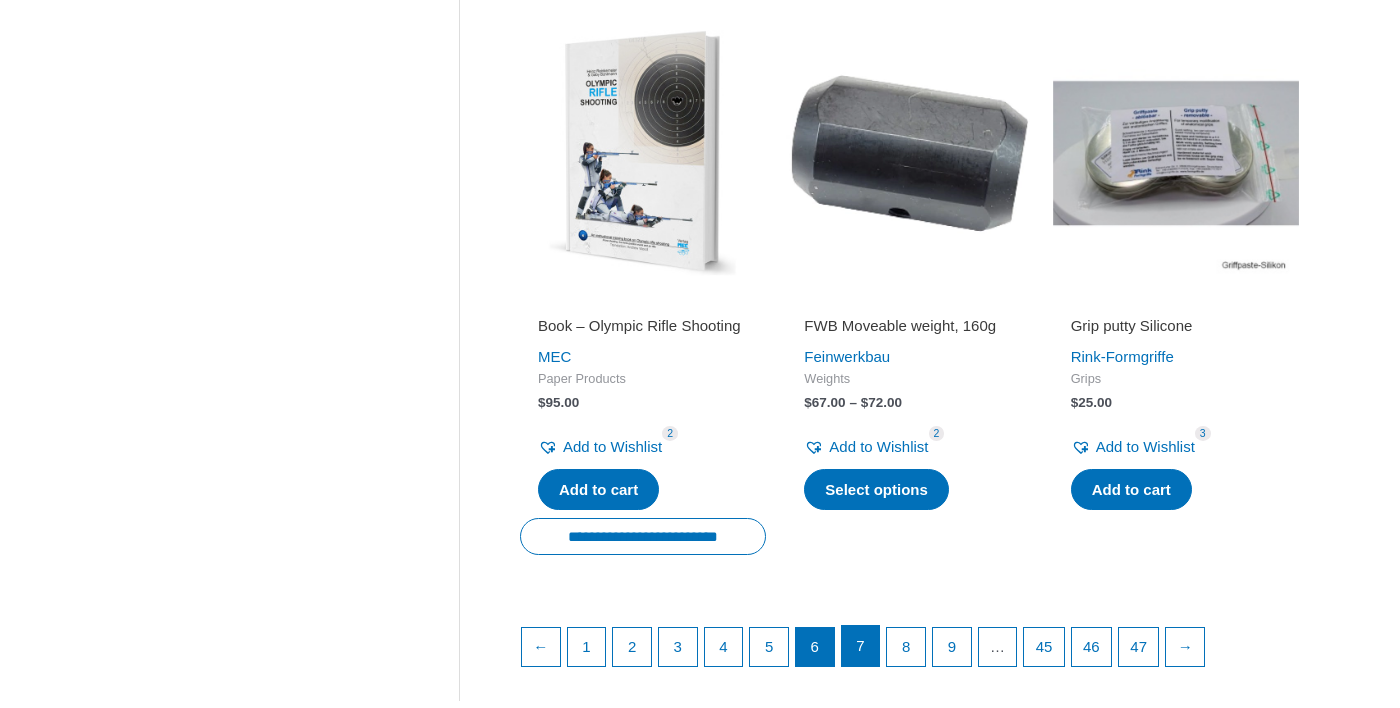 scroll, scrollTop: 2775, scrollLeft: 0, axis: vertical 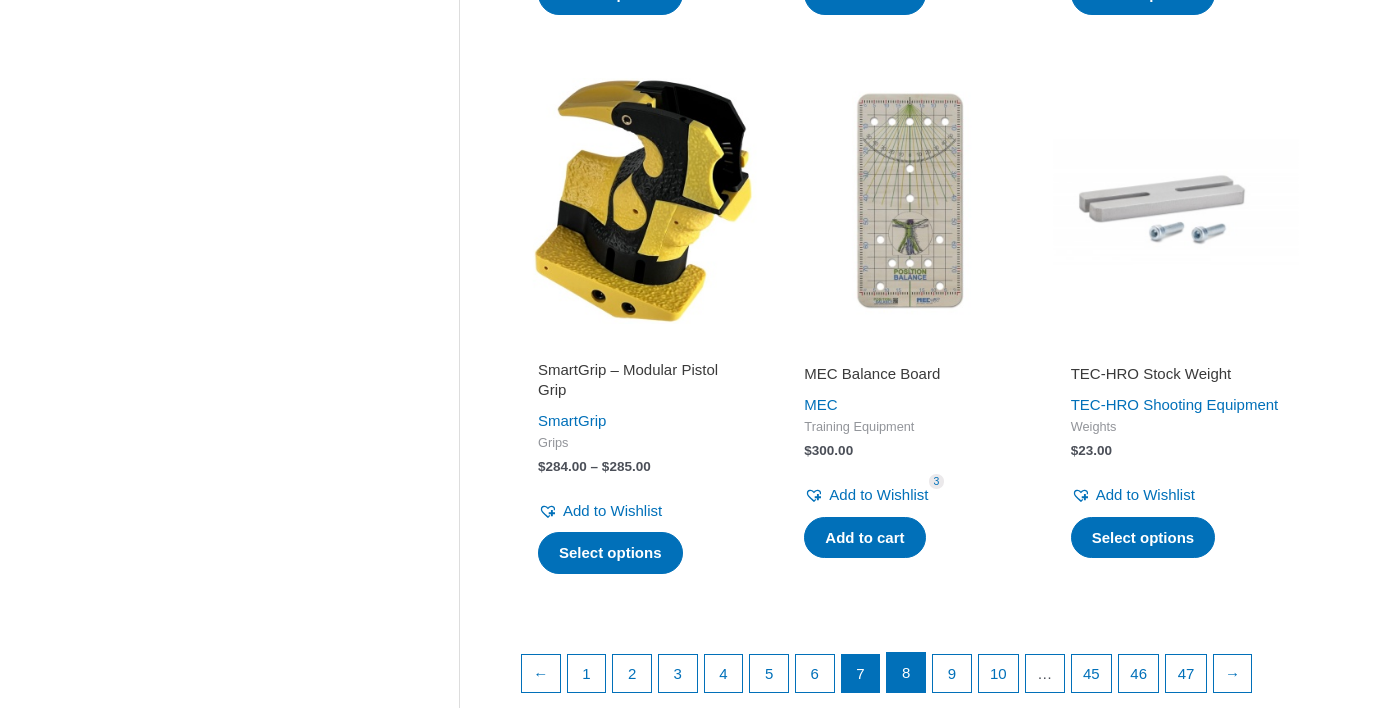 click on "8" at bounding box center [906, 673] 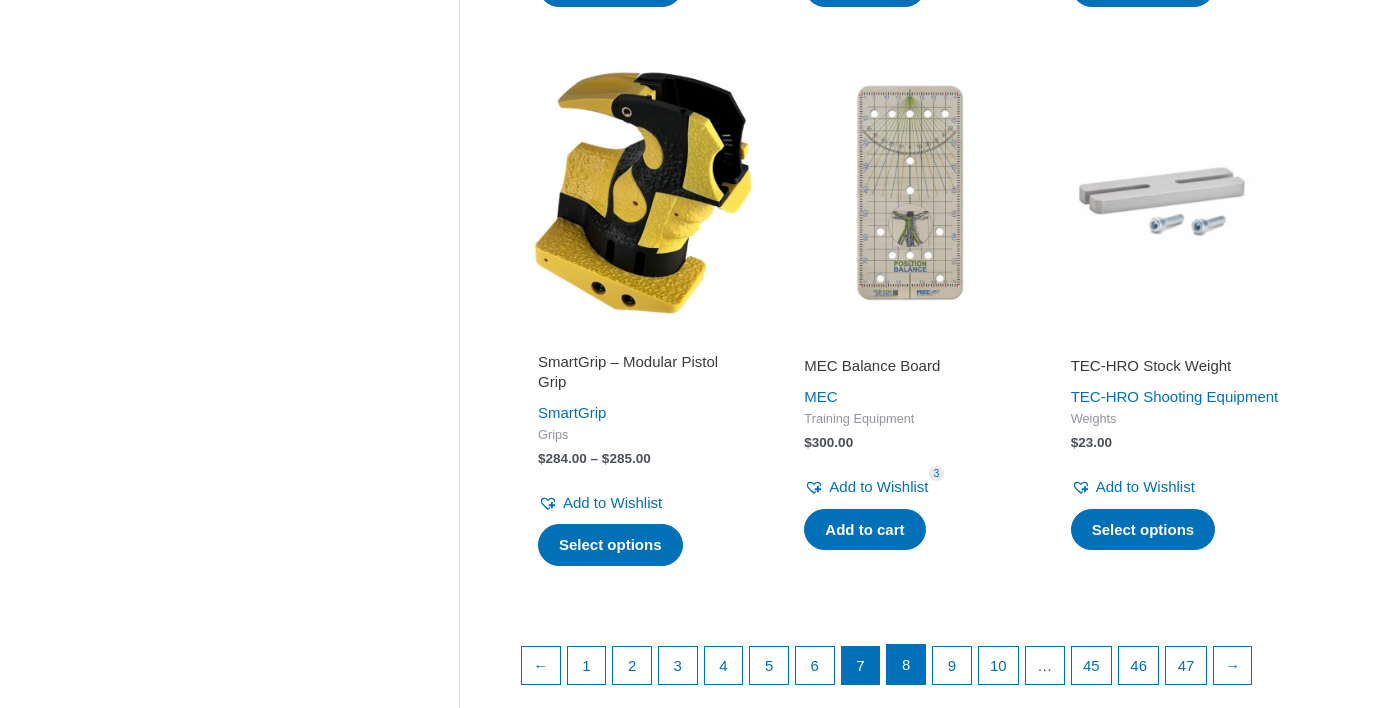 scroll, scrollTop: 2667, scrollLeft: 0, axis: vertical 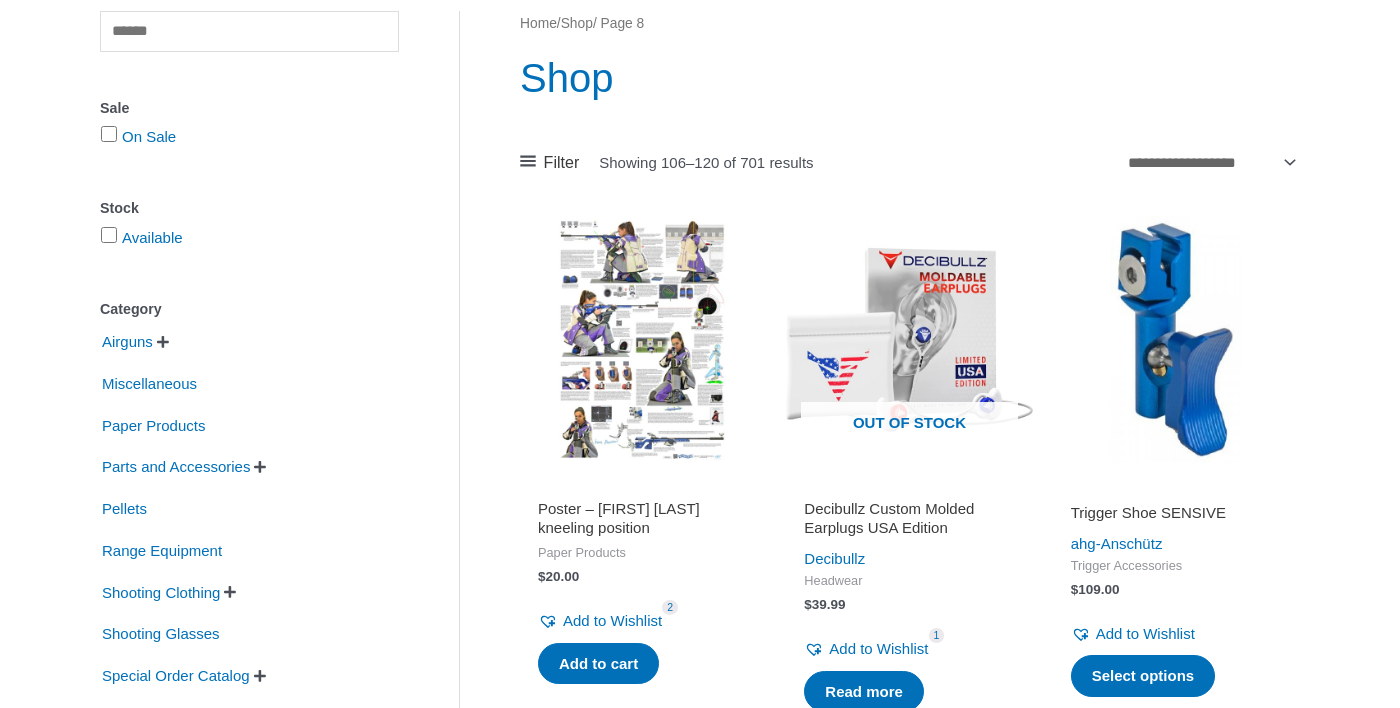 click at bounding box center [643, 339] 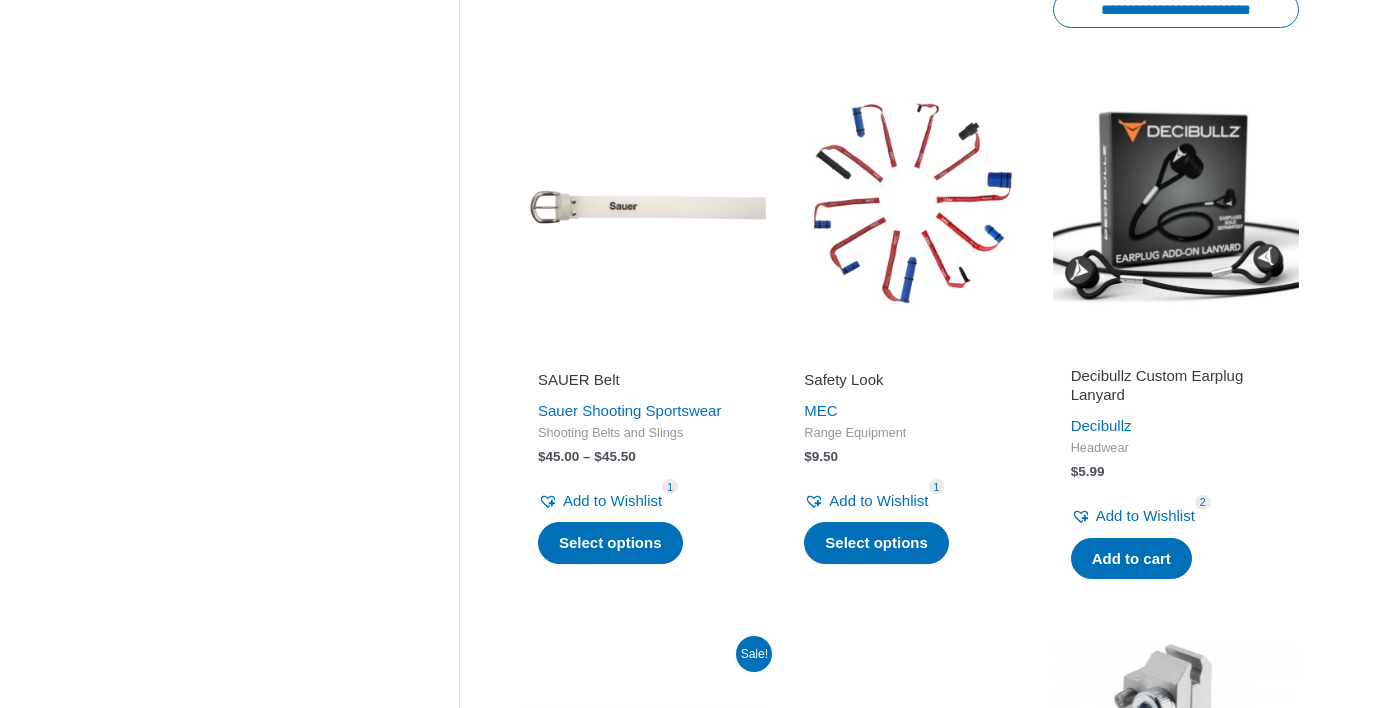 scroll, scrollTop: 1517, scrollLeft: 0, axis: vertical 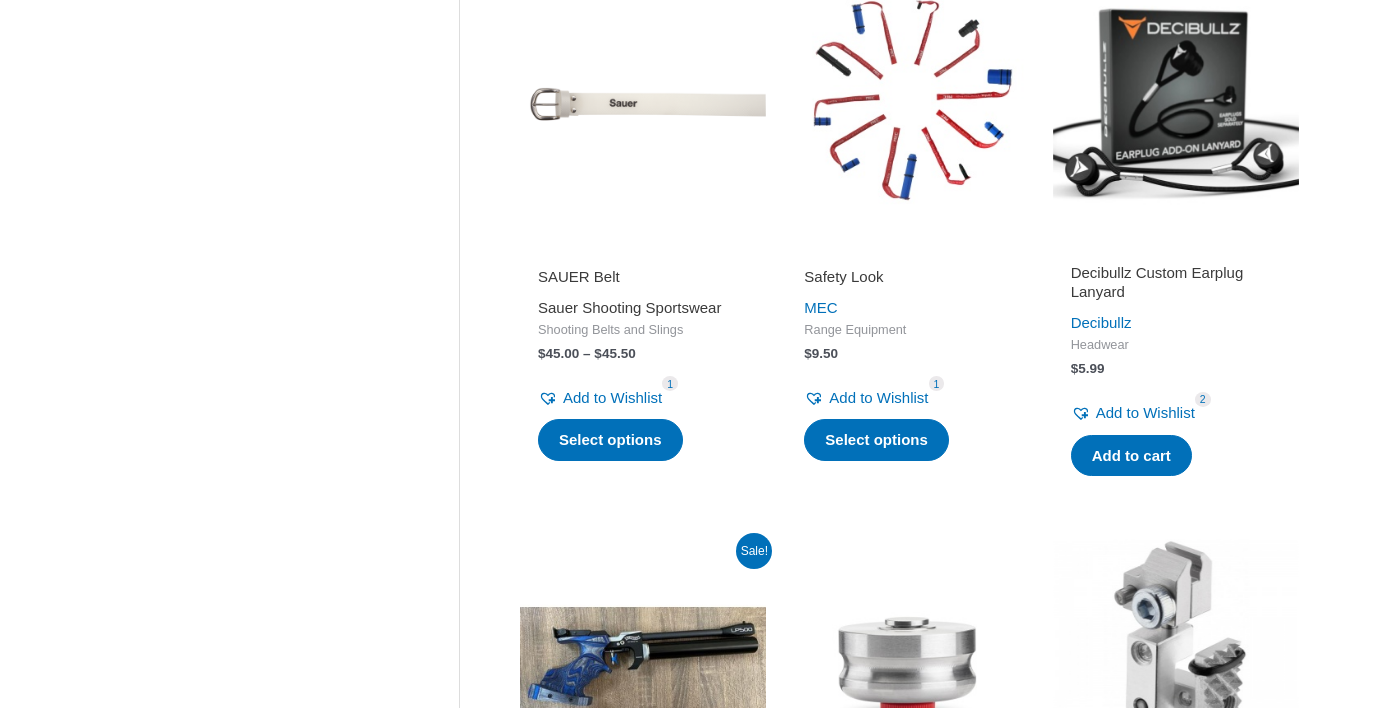 click on "Sauer Shooting Sportswear" at bounding box center [629, 307] 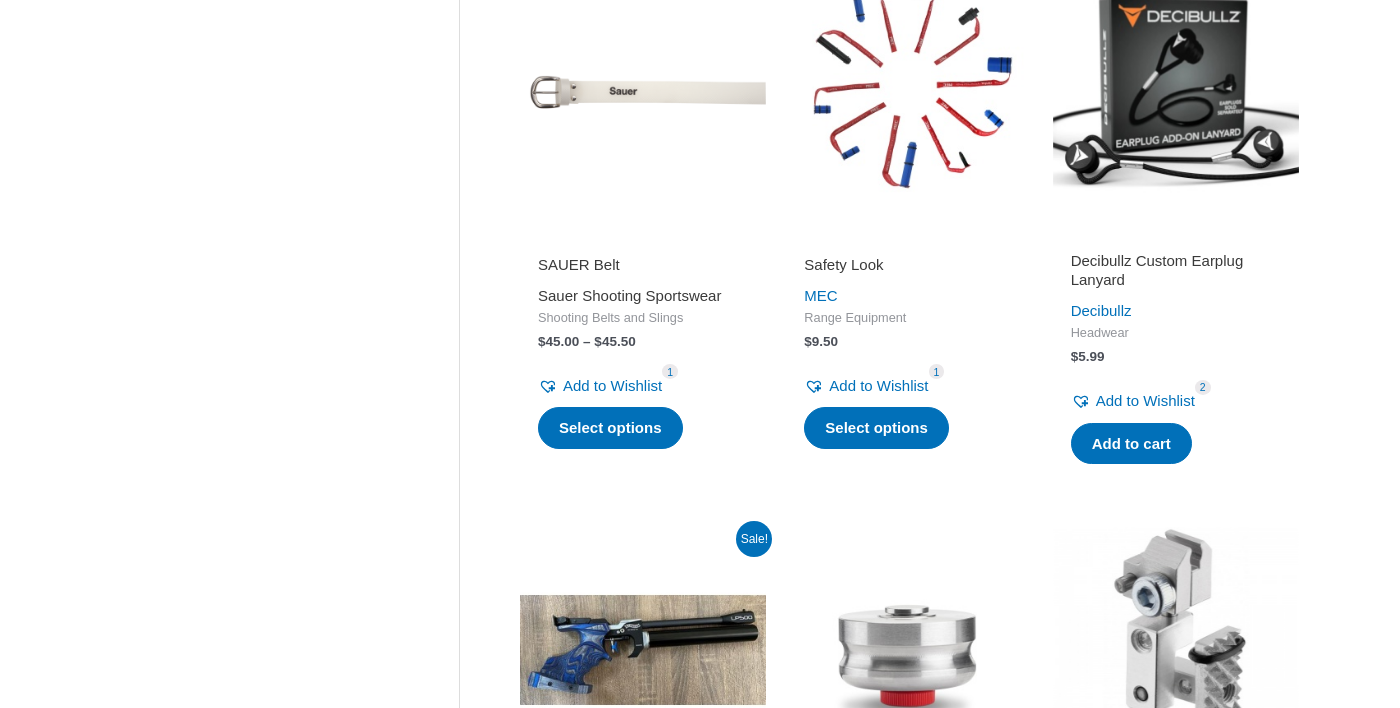 scroll, scrollTop: 1715, scrollLeft: 0, axis: vertical 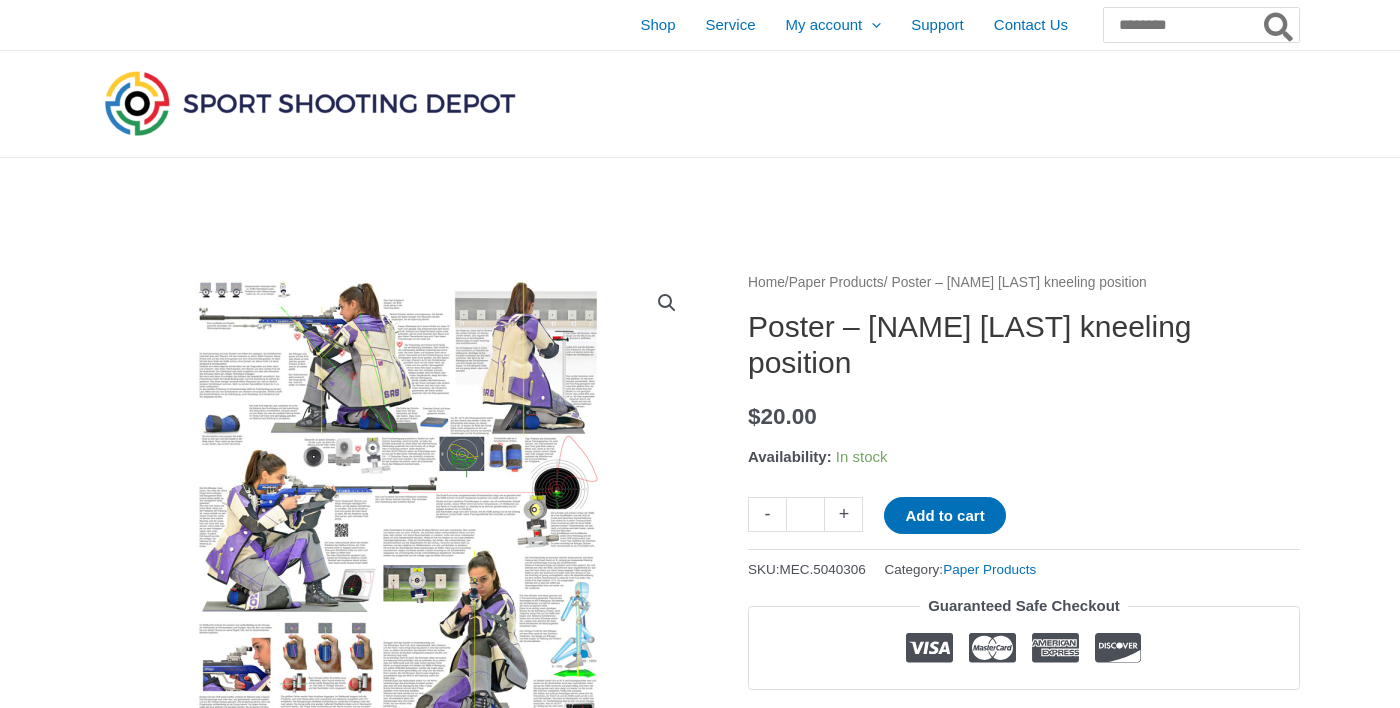 click at bounding box center (600, 770) 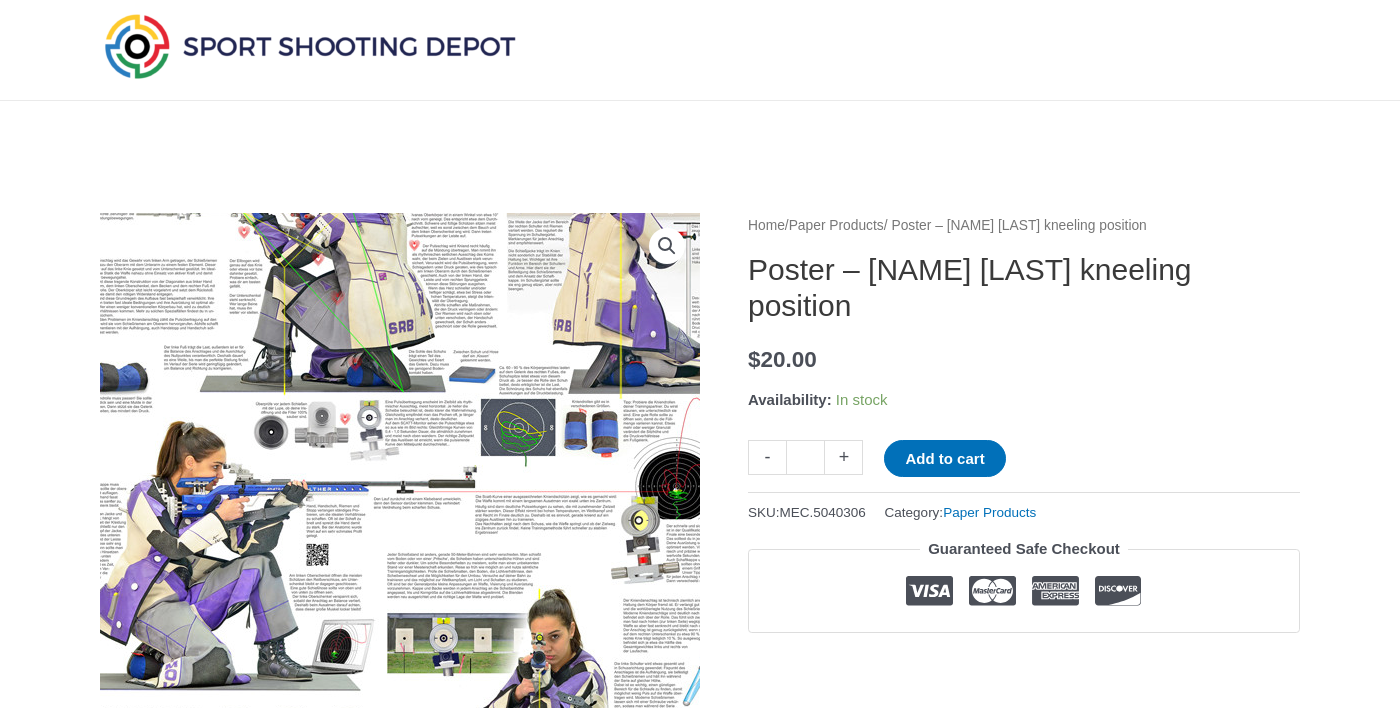 scroll, scrollTop: 51, scrollLeft: 0, axis: vertical 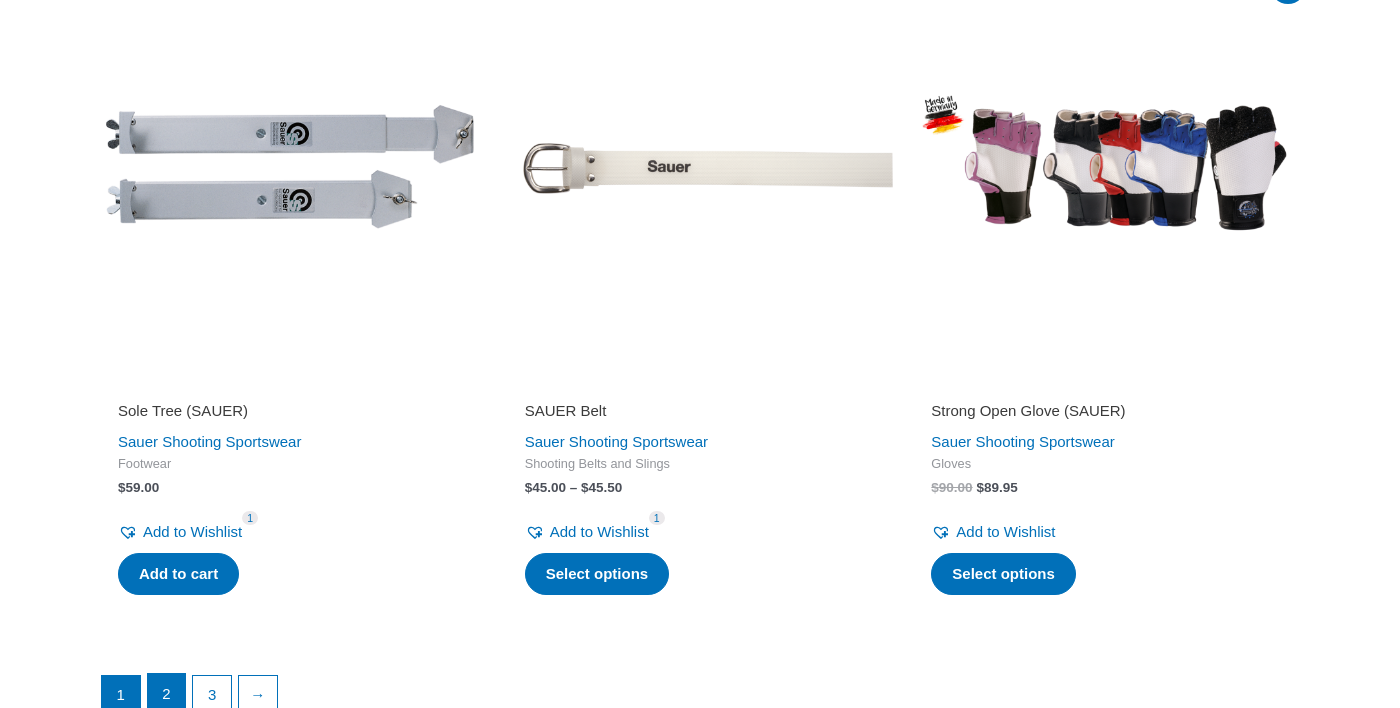 click on "2" at bounding box center [167, 694] 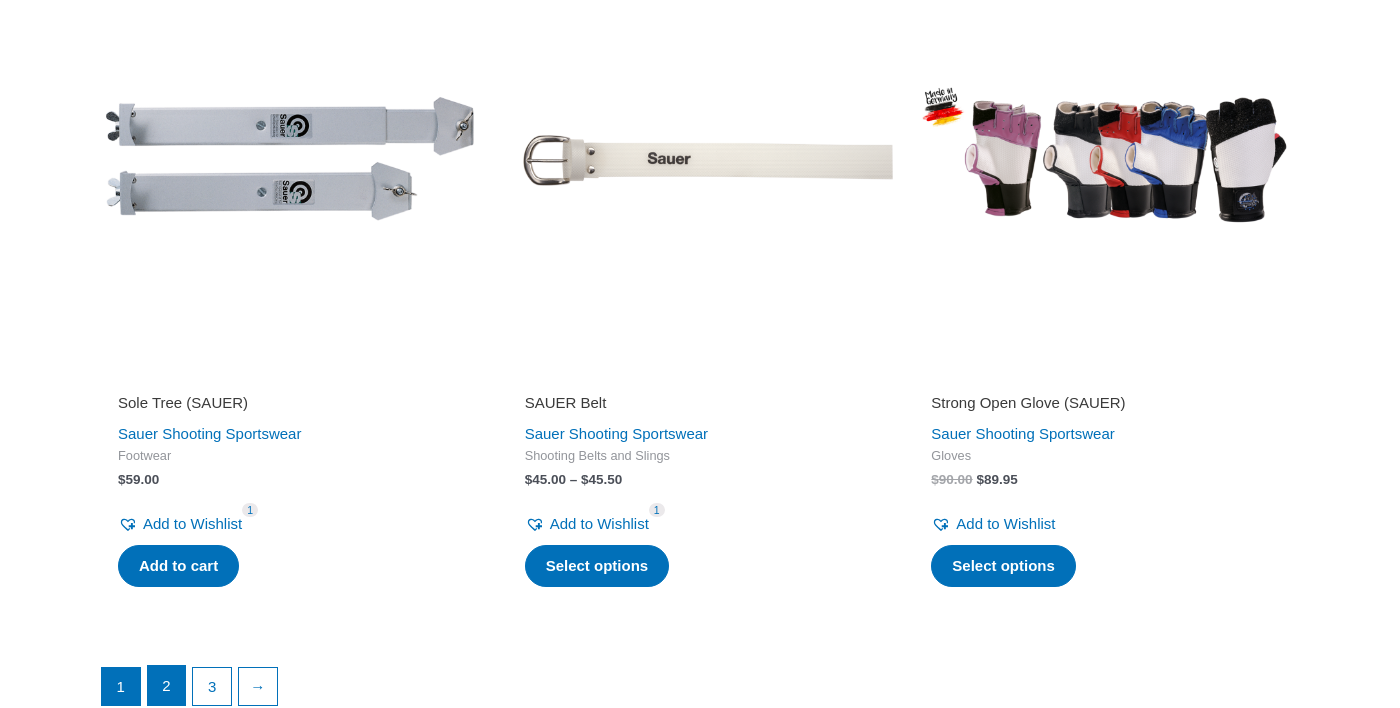 scroll, scrollTop: 4934, scrollLeft: 0, axis: vertical 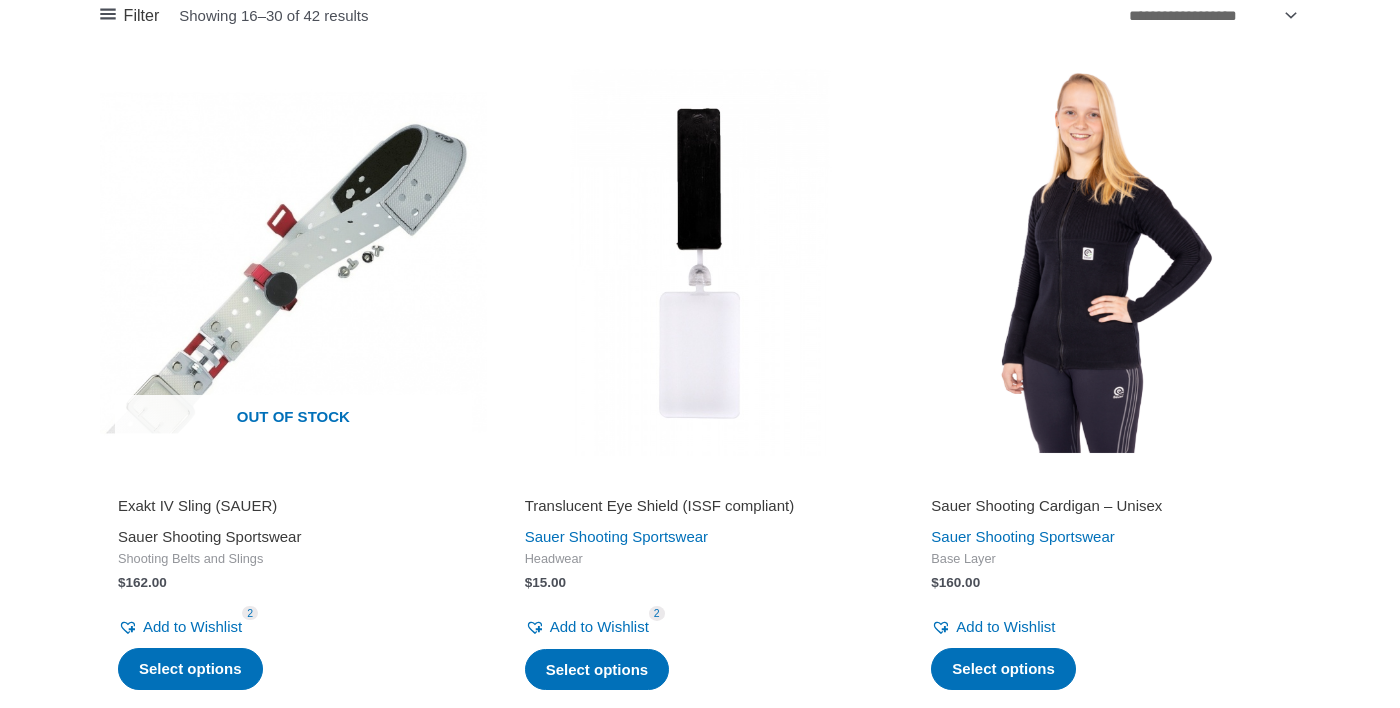 click on "Sauer Shooting Sportswear" at bounding box center (209, 536) 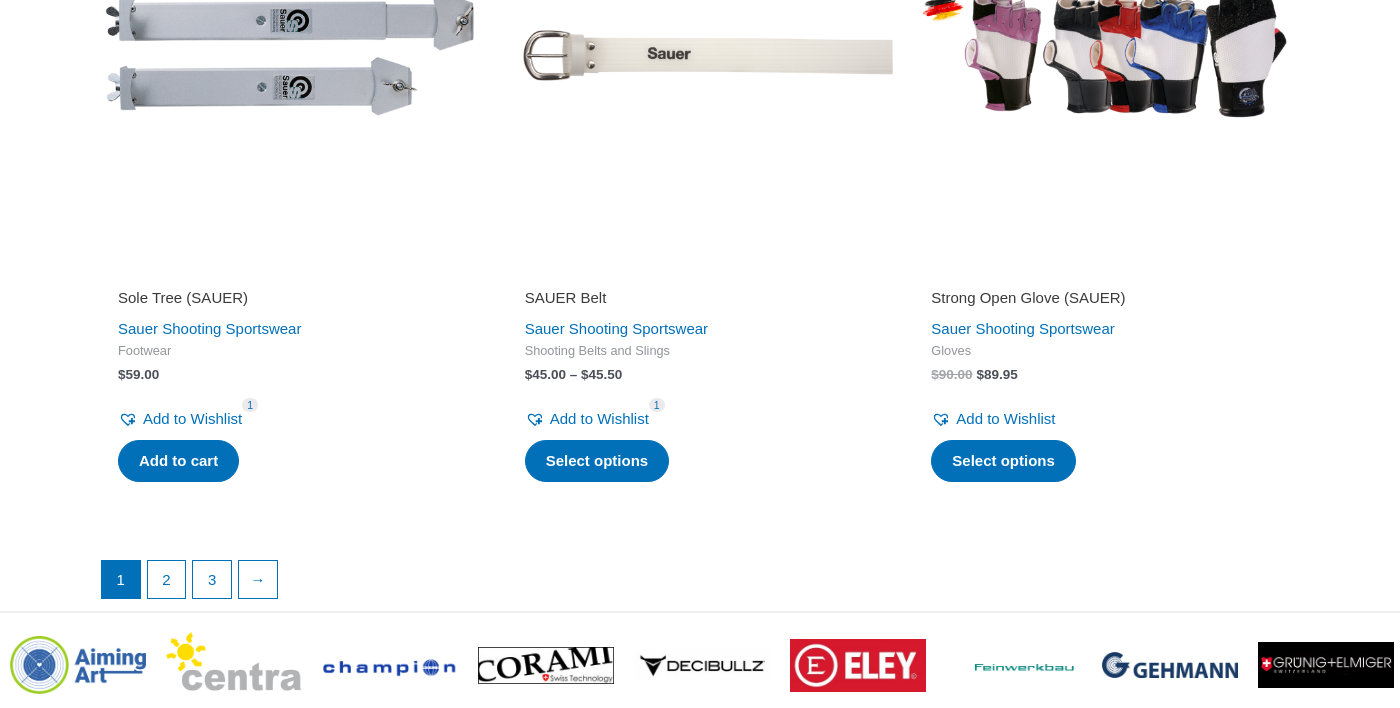 scroll, scrollTop: 4957, scrollLeft: 0, axis: vertical 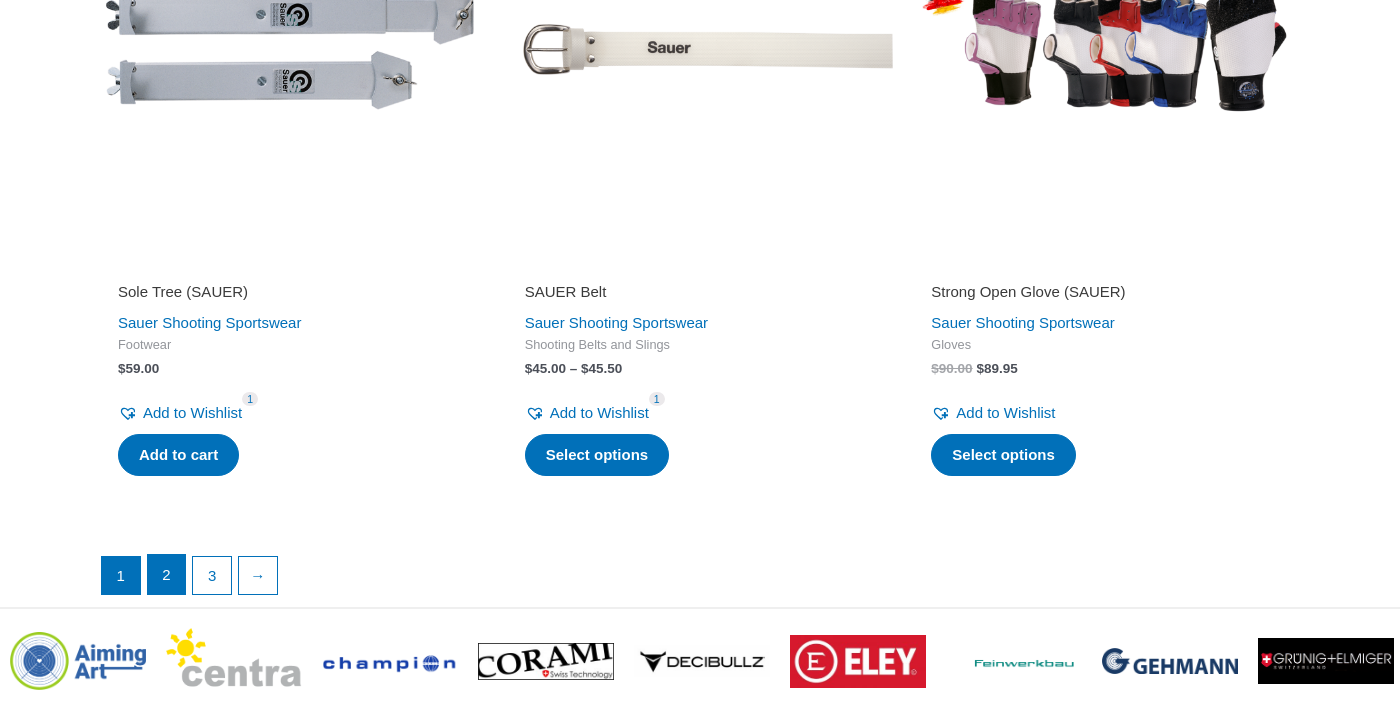 click on "2" at bounding box center [167, 575] 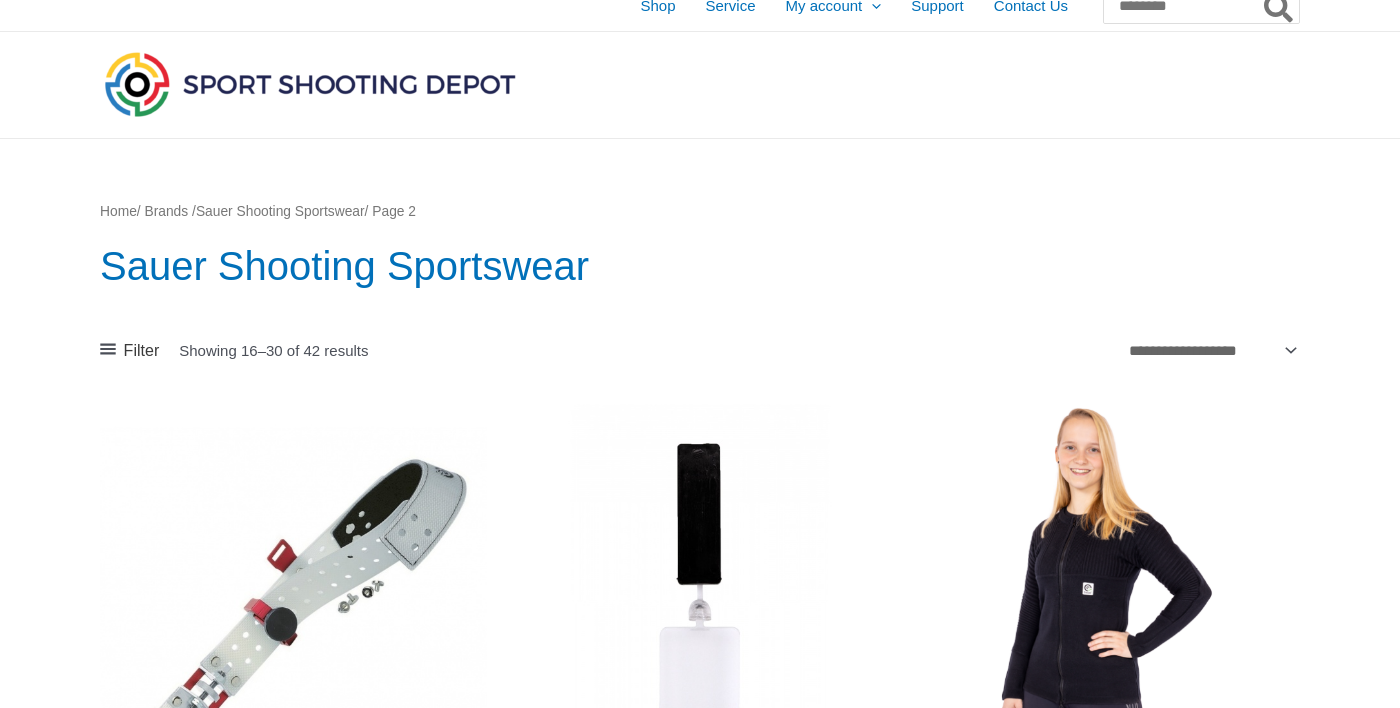 scroll, scrollTop: 0, scrollLeft: 0, axis: both 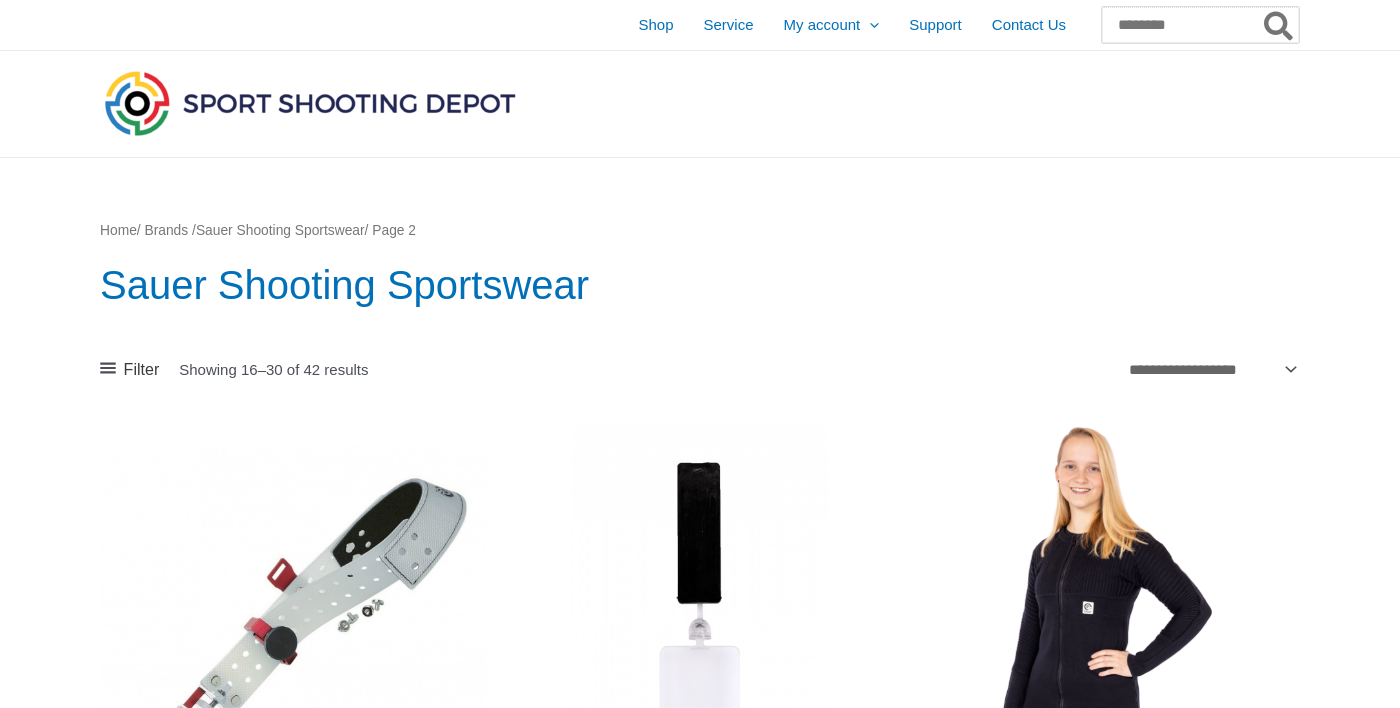 click on "Search for:" at bounding box center [1200, 25] 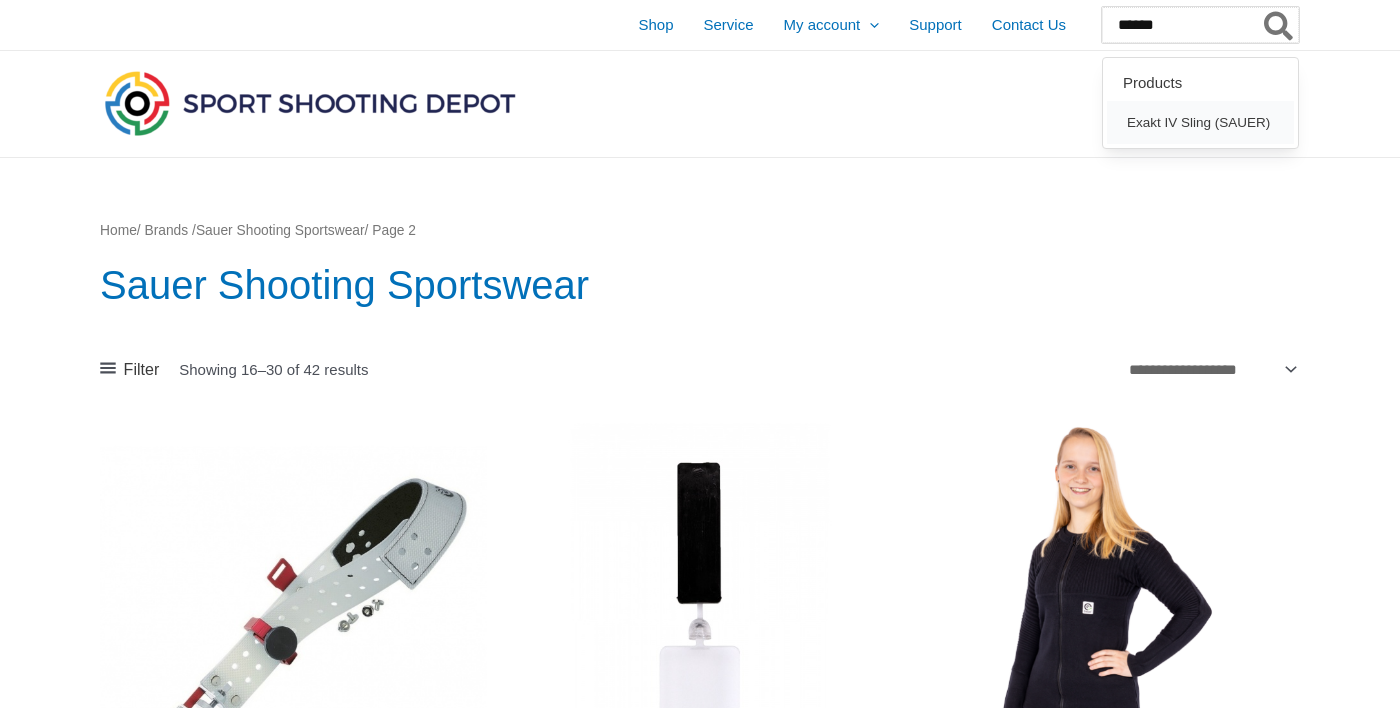 type on "*****" 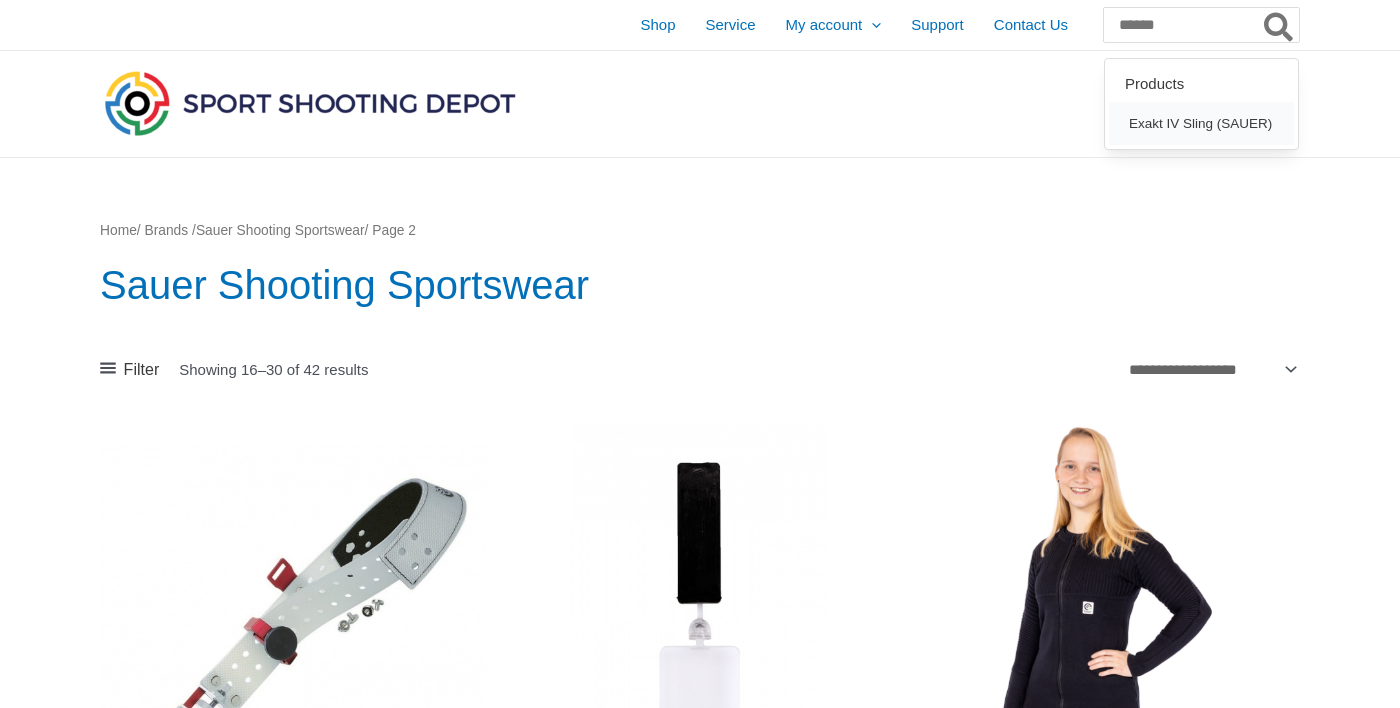click on "Exakt IV Sling (SAUER)" at bounding box center [1201, 123] 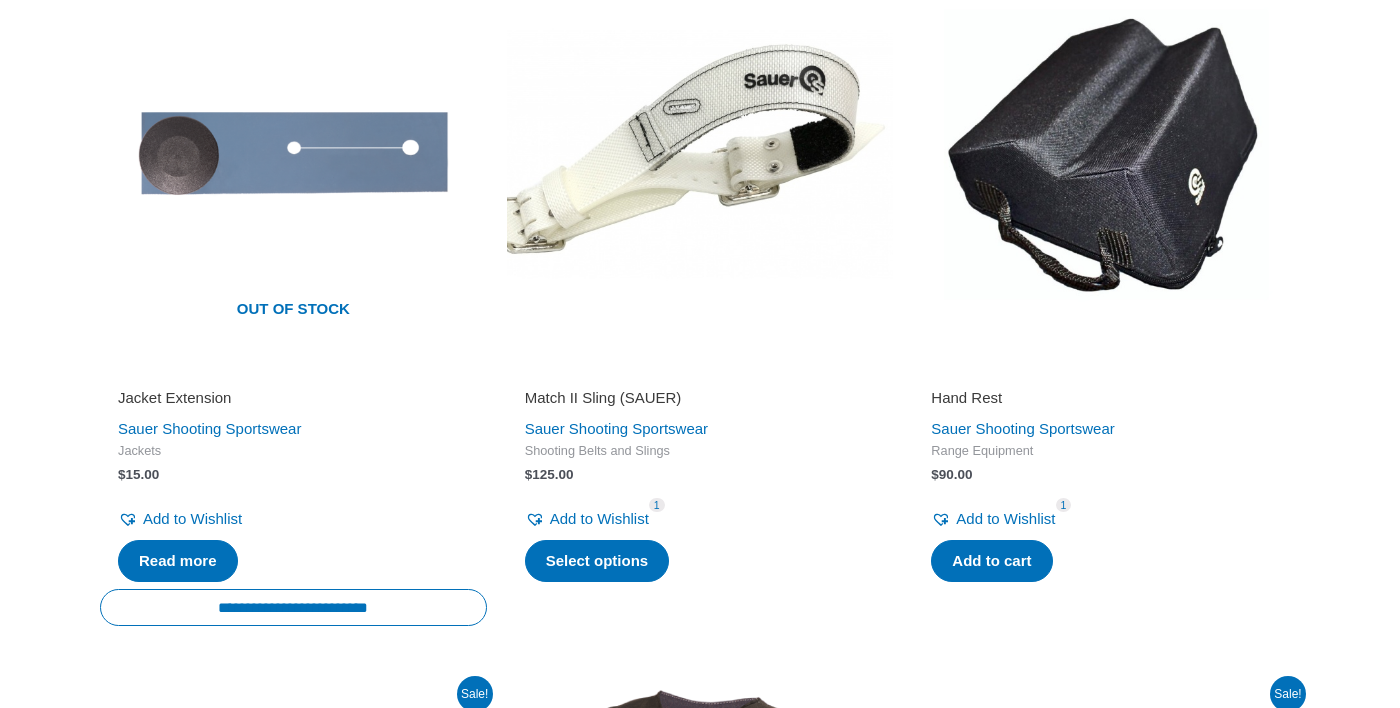 scroll, scrollTop: 2550, scrollLeft: 0, axis: vertical 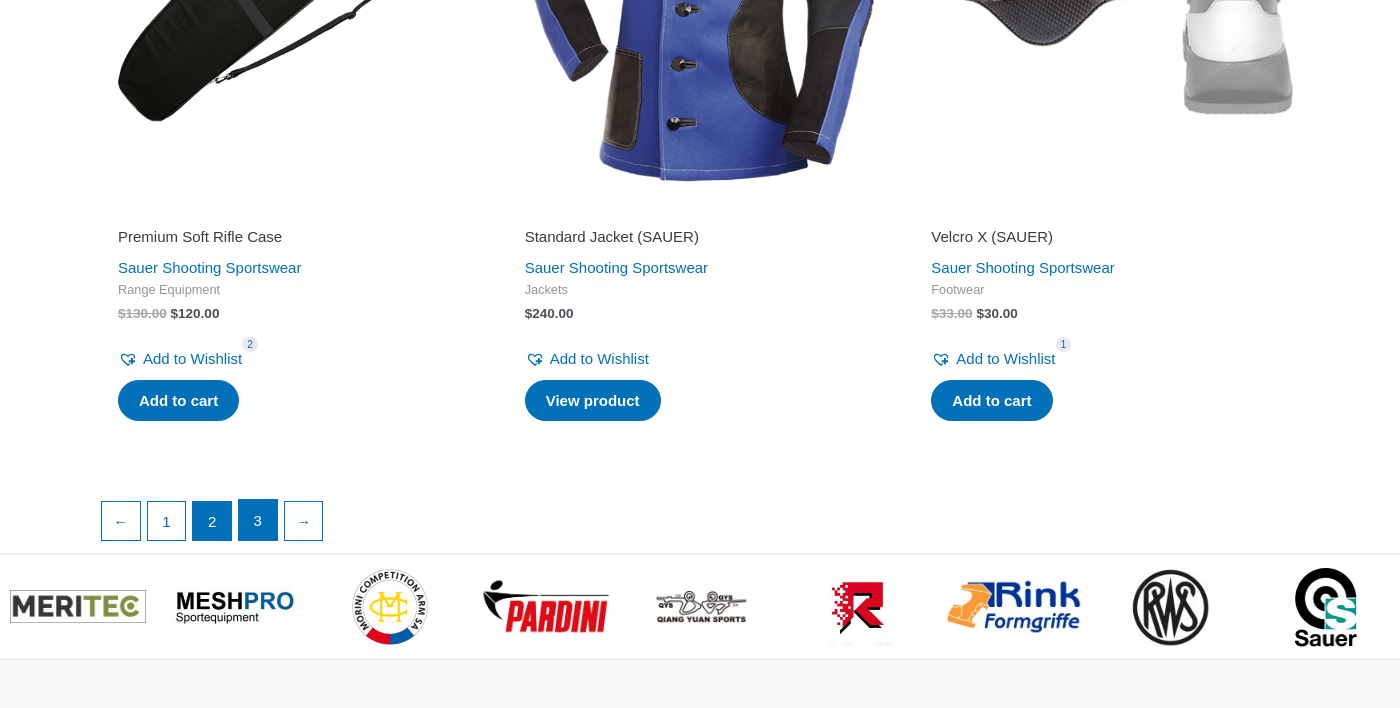 click on "3" at bounding box center [258, 520] 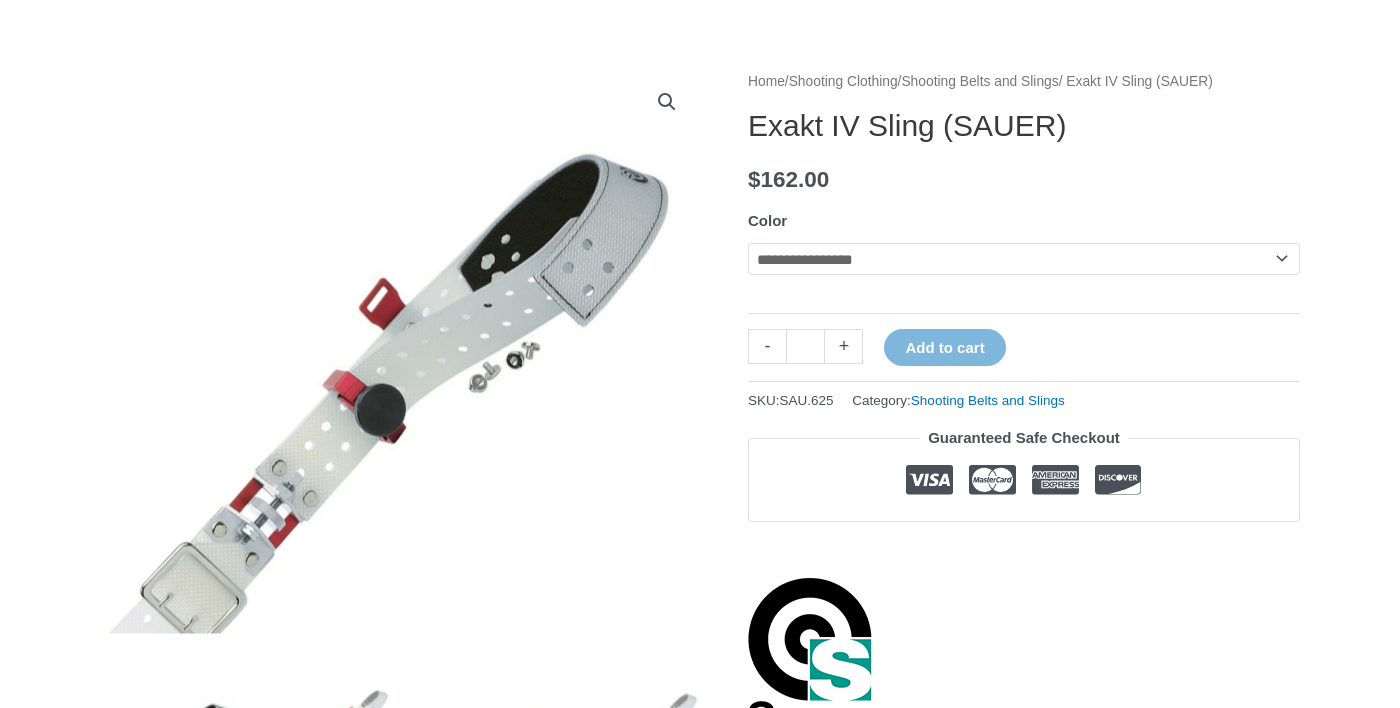 scroll, scrollTop: 0, scrollLeft: 0, axis: both 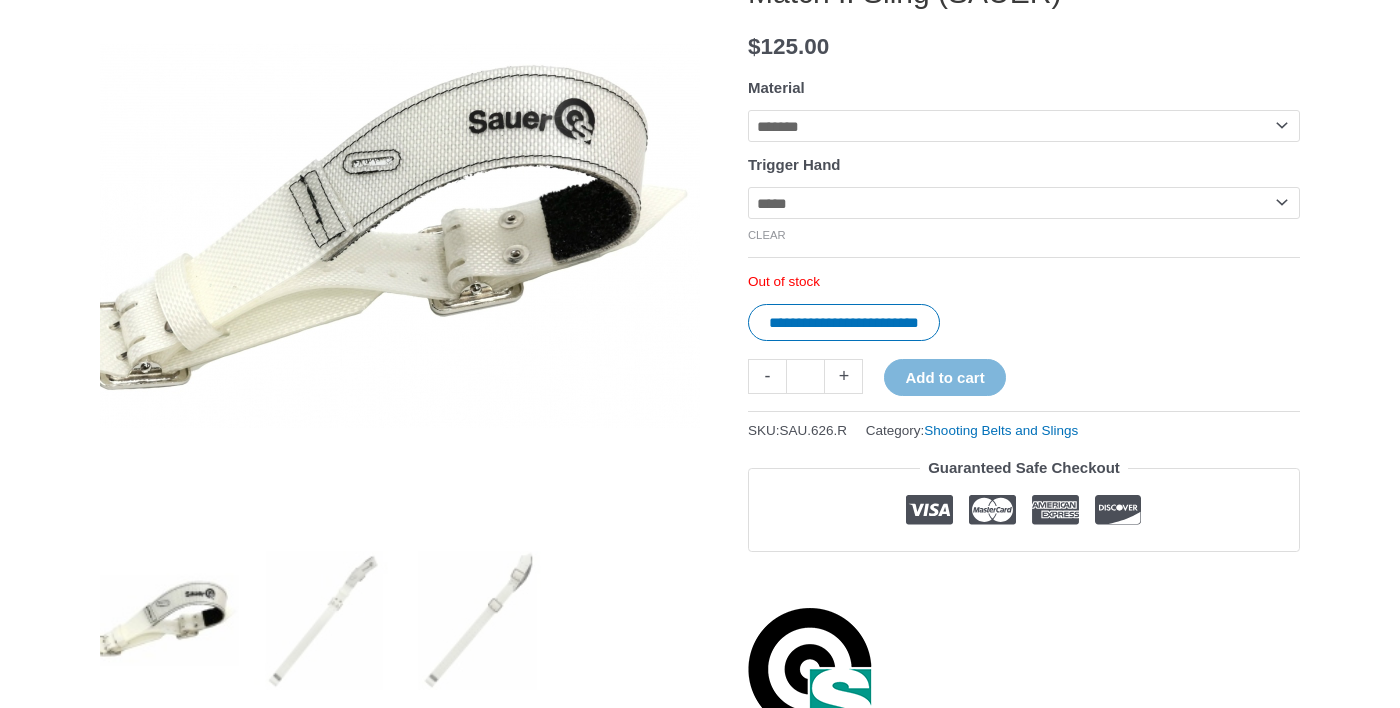 click on "**********" 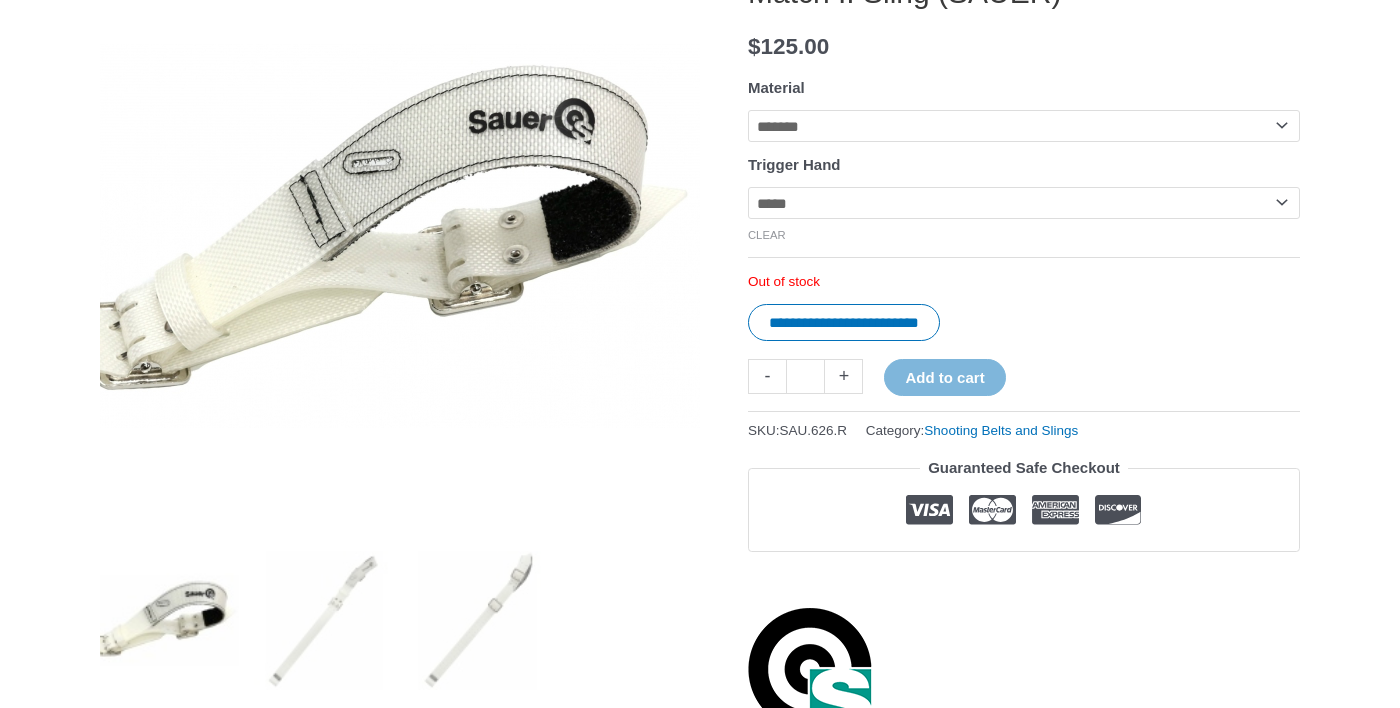 select on "*******" 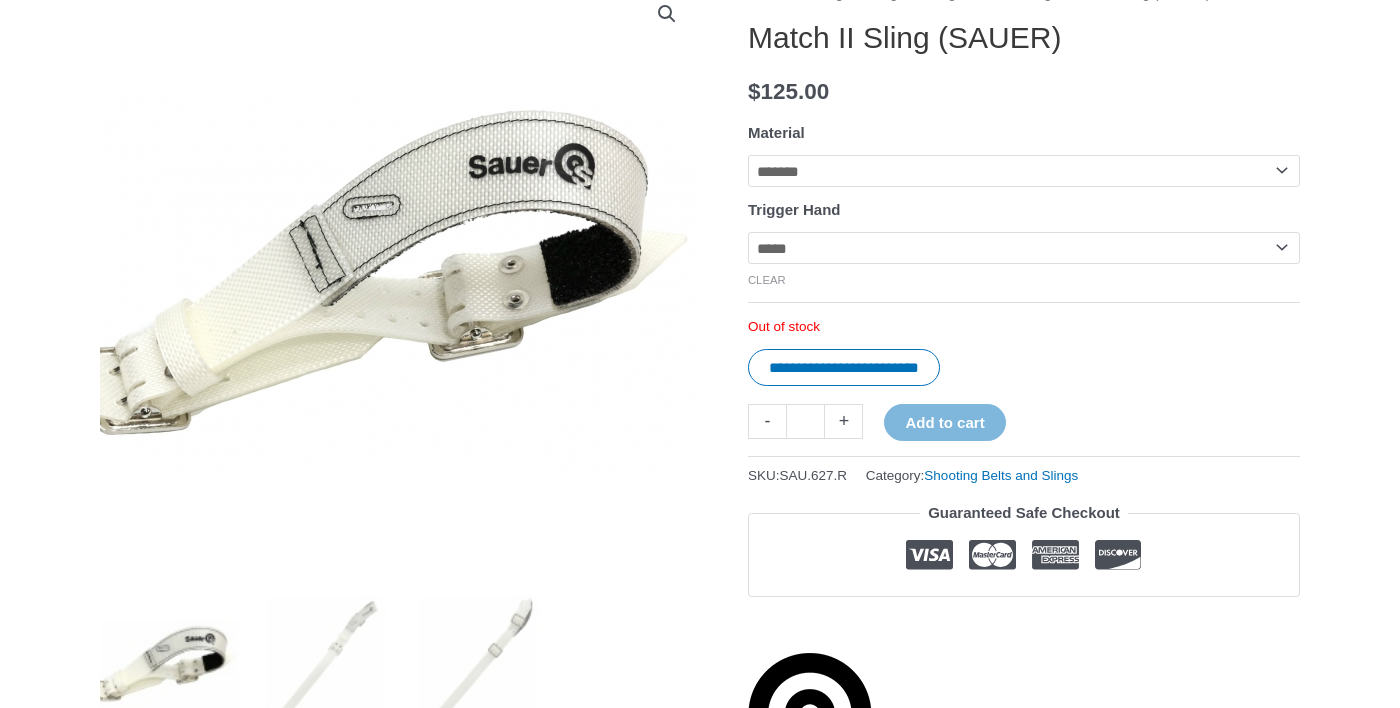 scroll, scrollTop: 289, scrollLeft: 0, axis: vertical 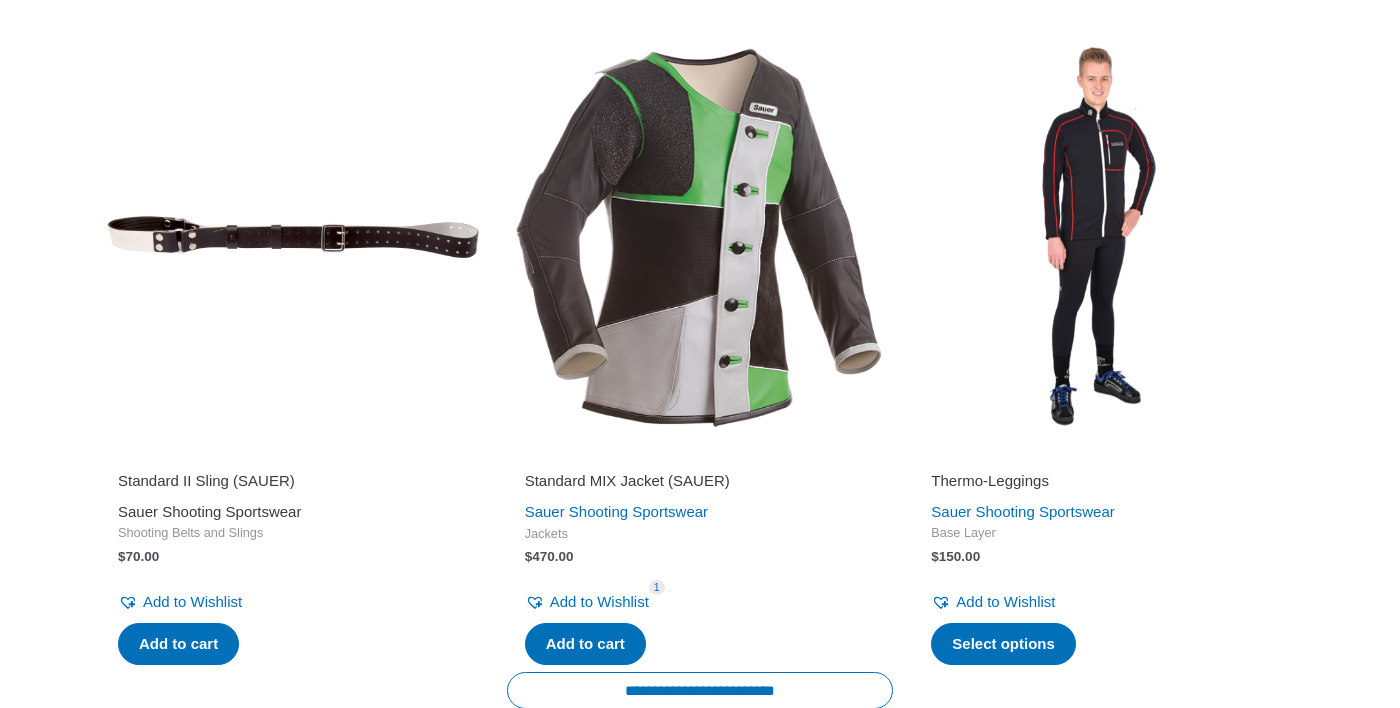 click on "Sauer Shooting Sportswear" at bounding box center (209, 511) 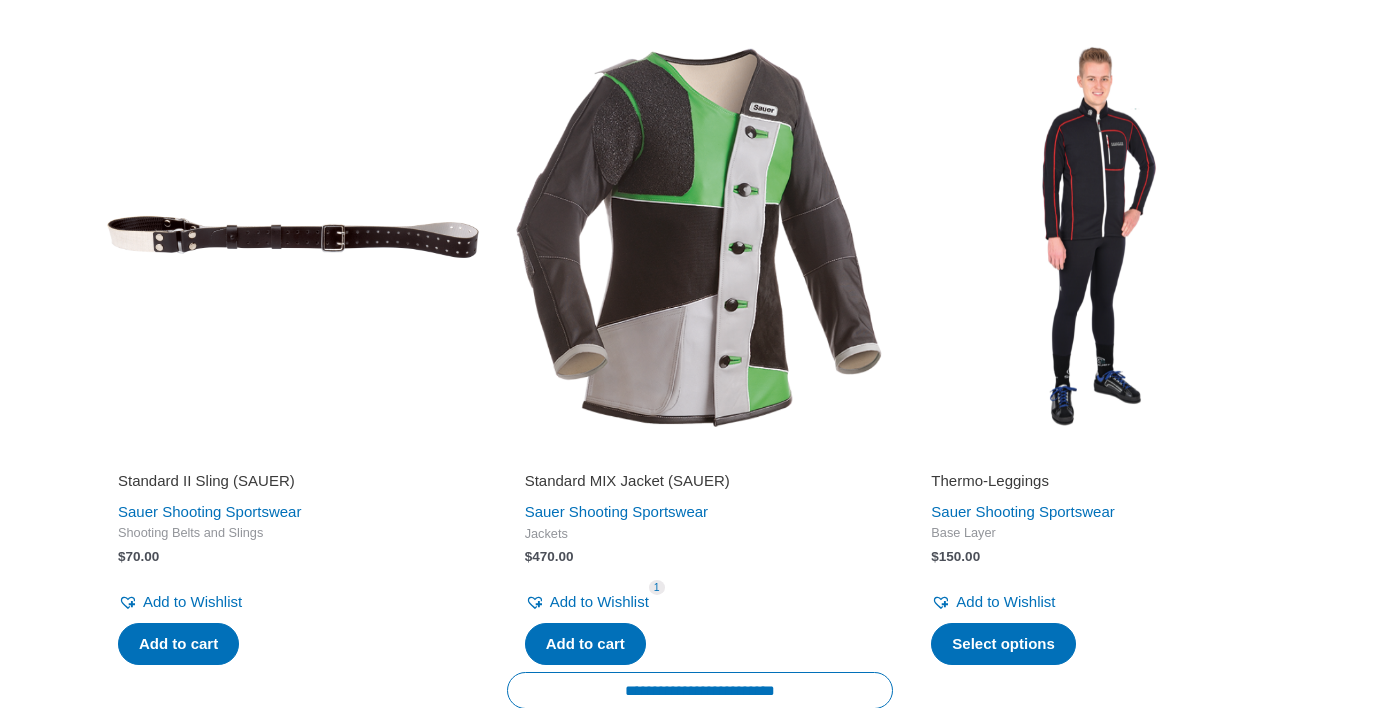 click on "Standard II Sling (SAUER)" at bounding box center (293, 481) 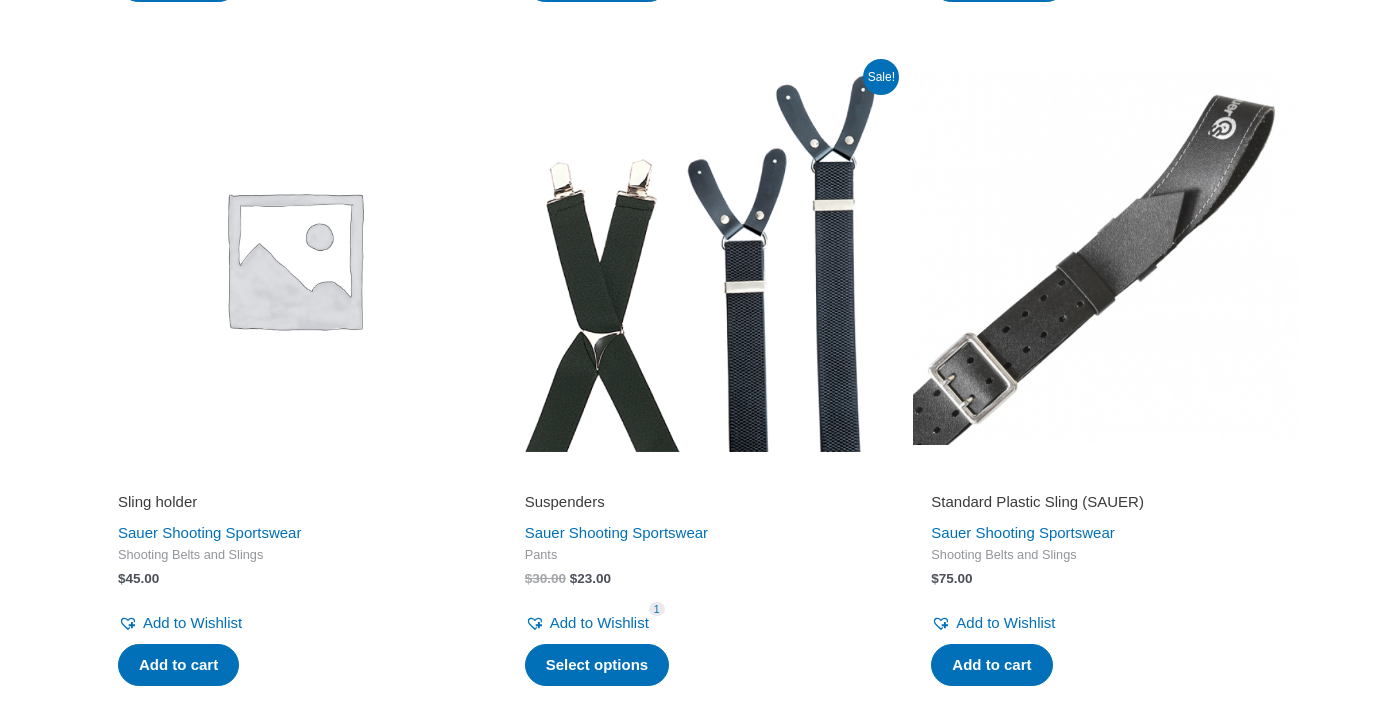 scroll, scrollTop: 2487, scrollLeft: 0, axis: vertical 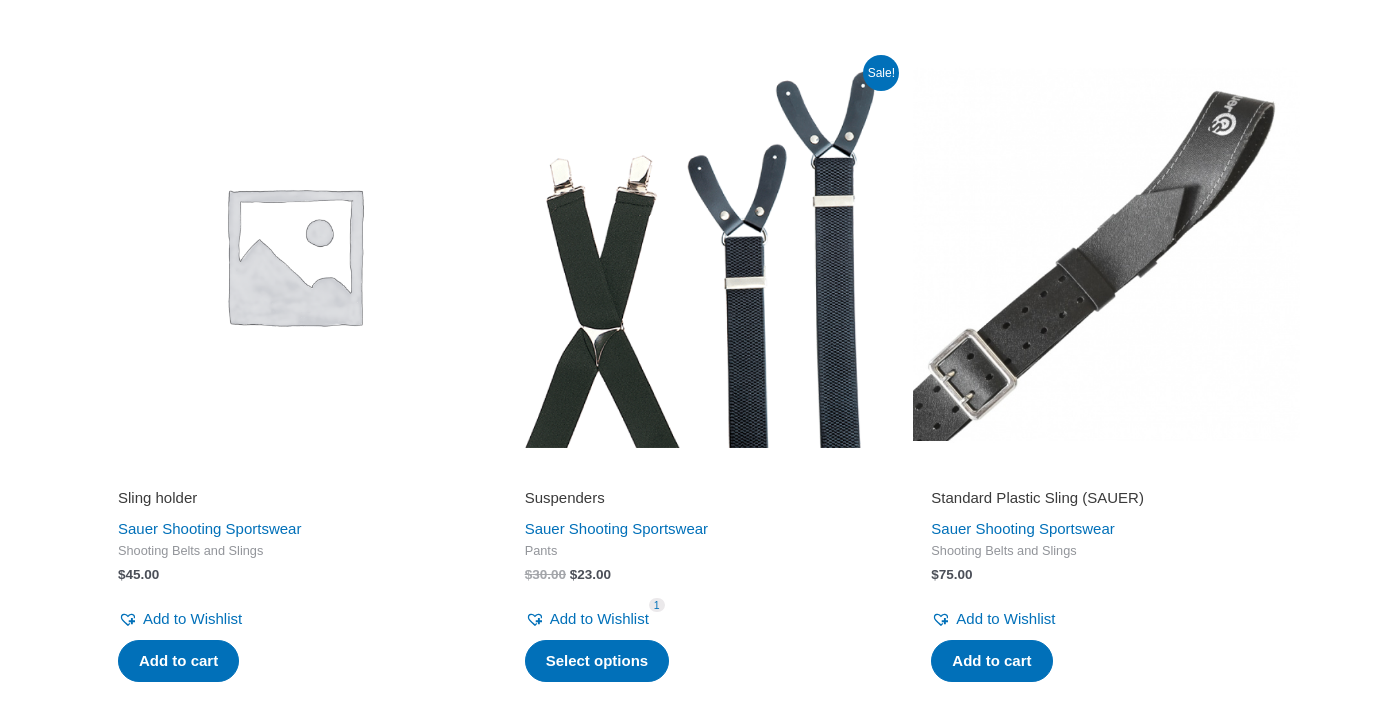 click on "Standard Plastic Sling (SAUER)" at bounding box center (1106, 498) 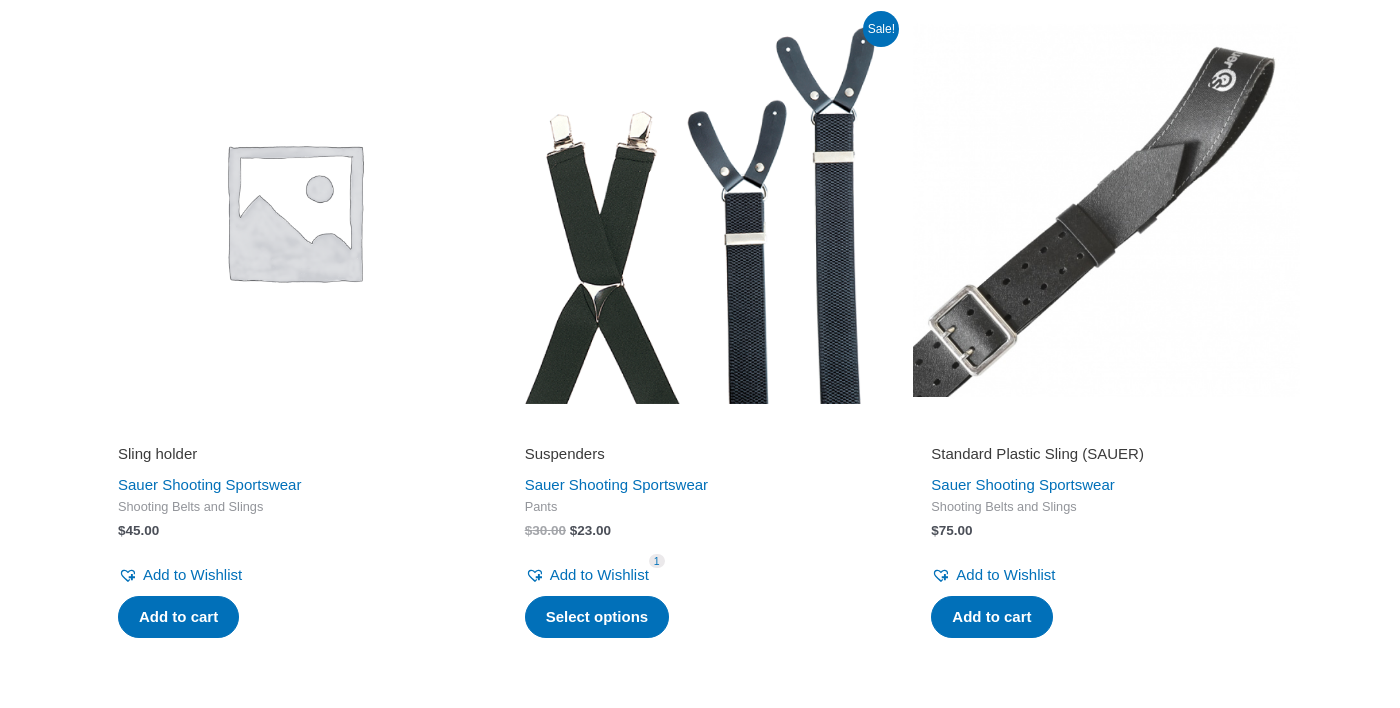 scroll, scrollTop: 2583, scrollLeft: 0, axis: vertical 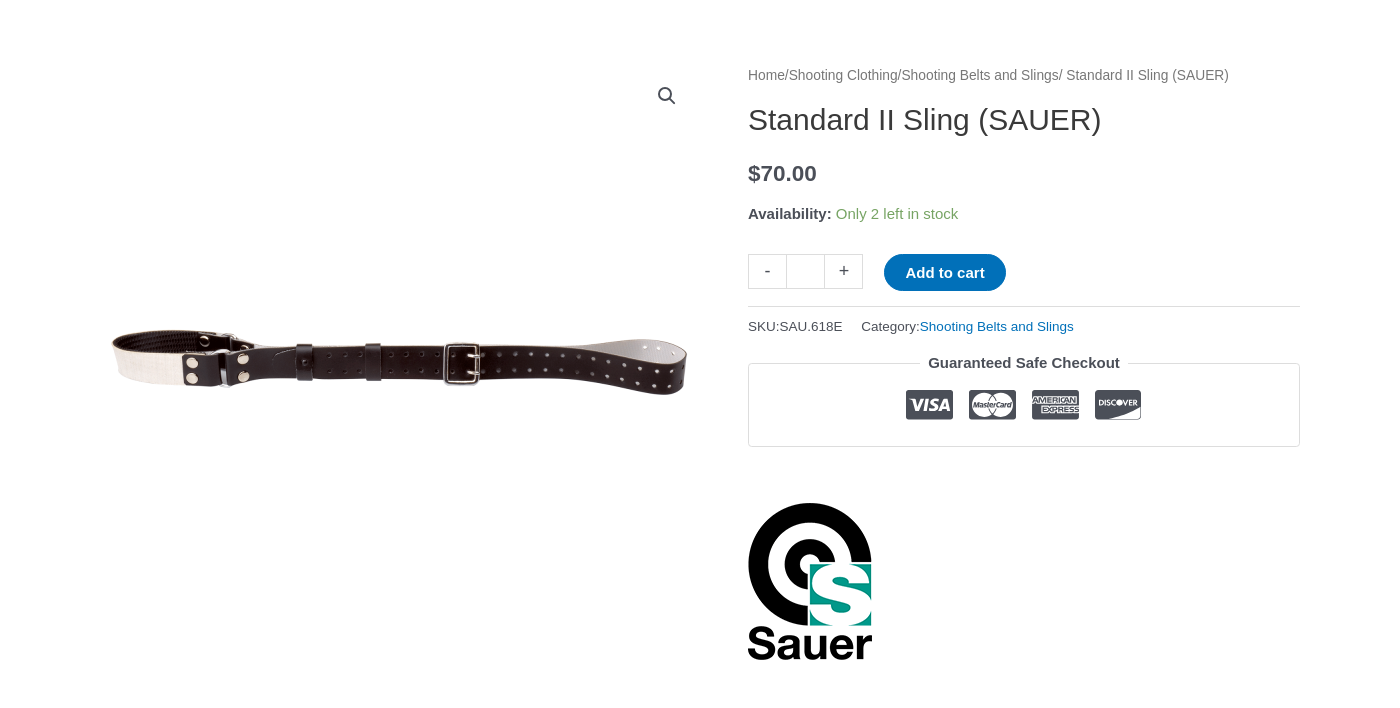 click at bounding box center (400, 363) 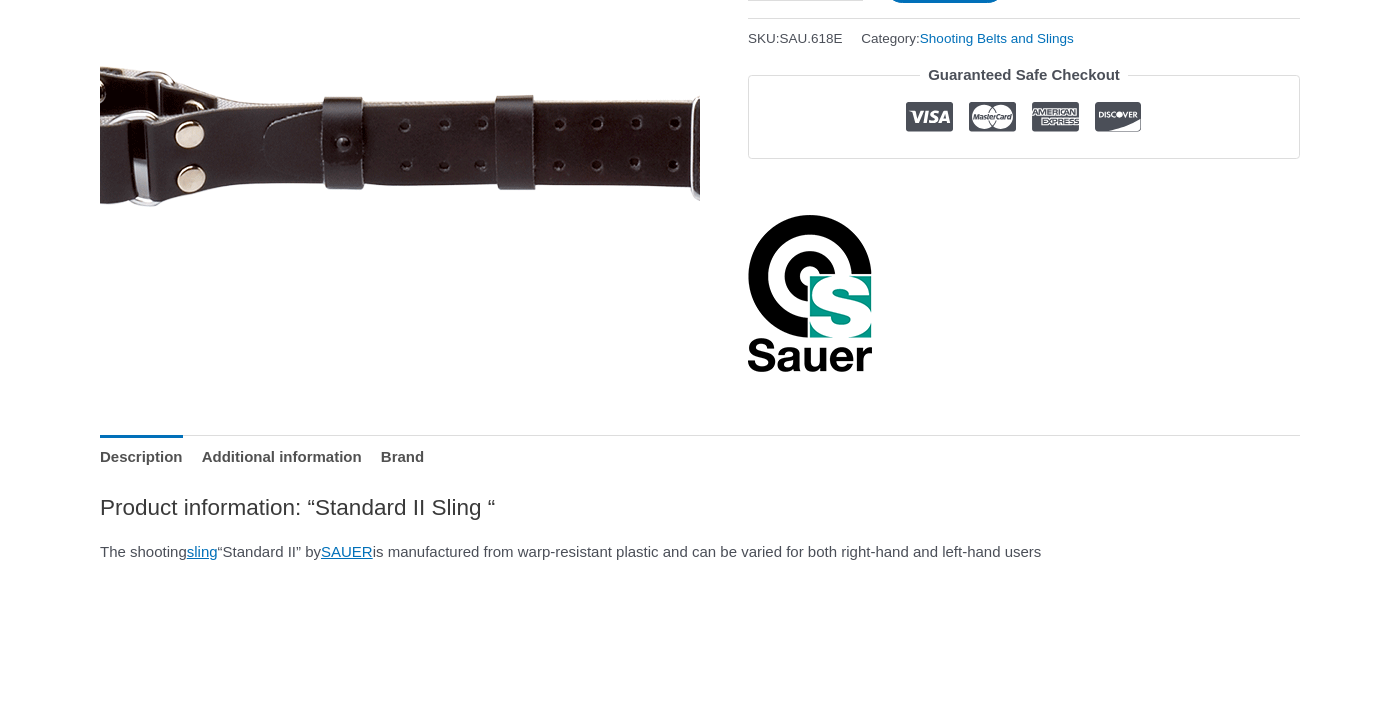 scroll, scrollTop: 503, scrollLeft: 0, axis: vertical 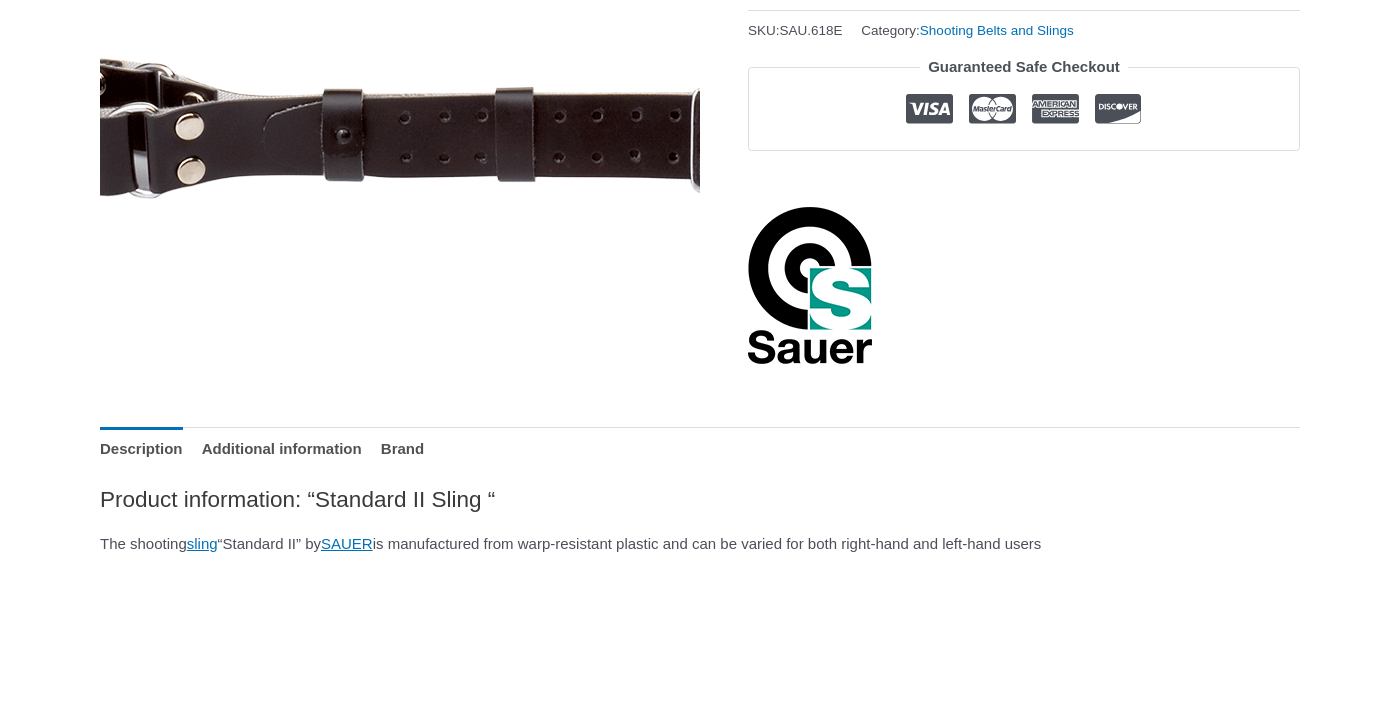 click at bounding box center (582, 137) 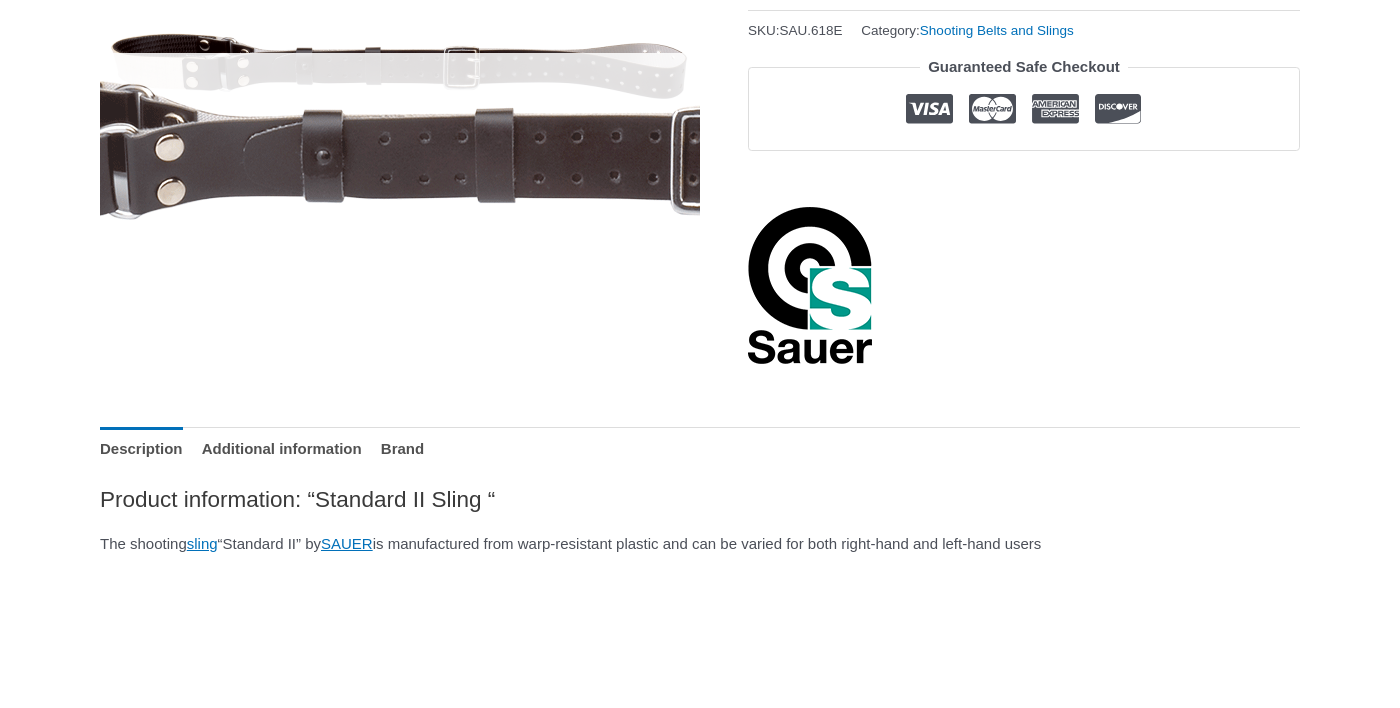 click at bounding box center (562, 158) 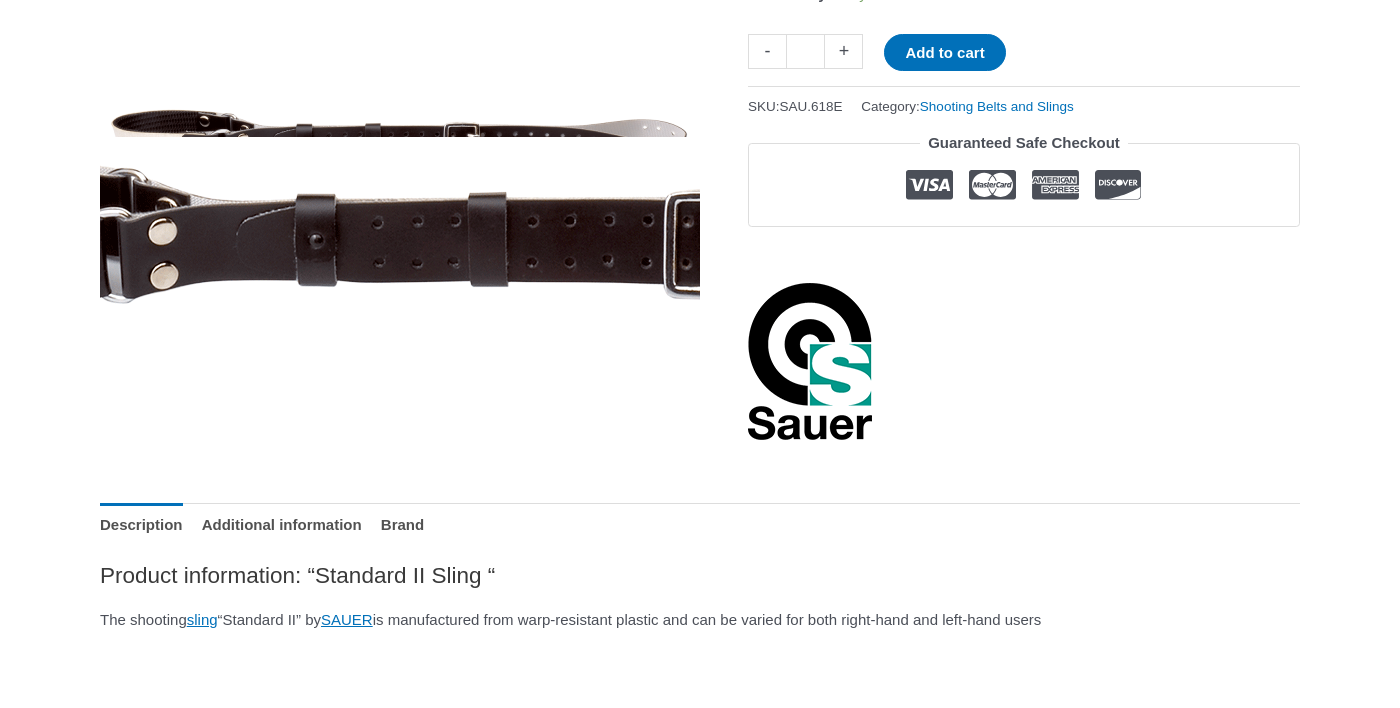 scroll, scrollTop: 424, scrollLeft: 0, axis: vertical 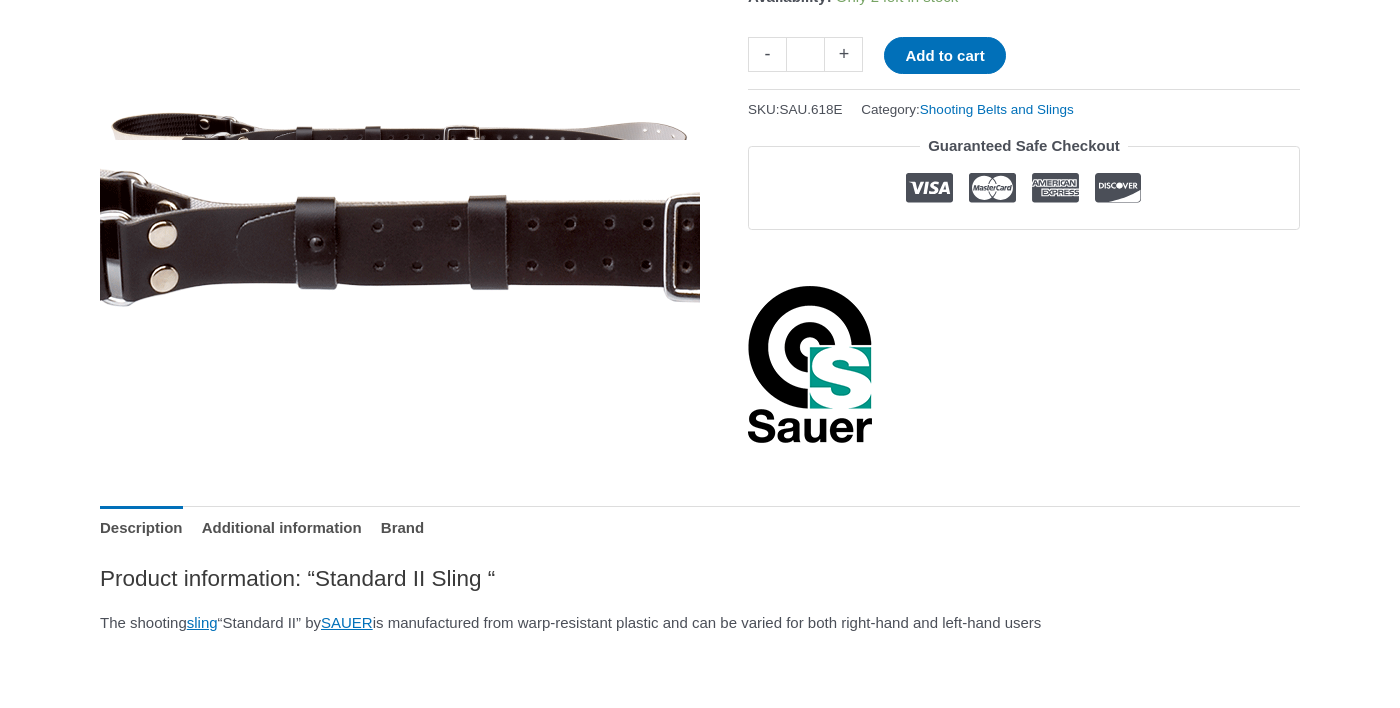 click at bounding box center [555, 245] 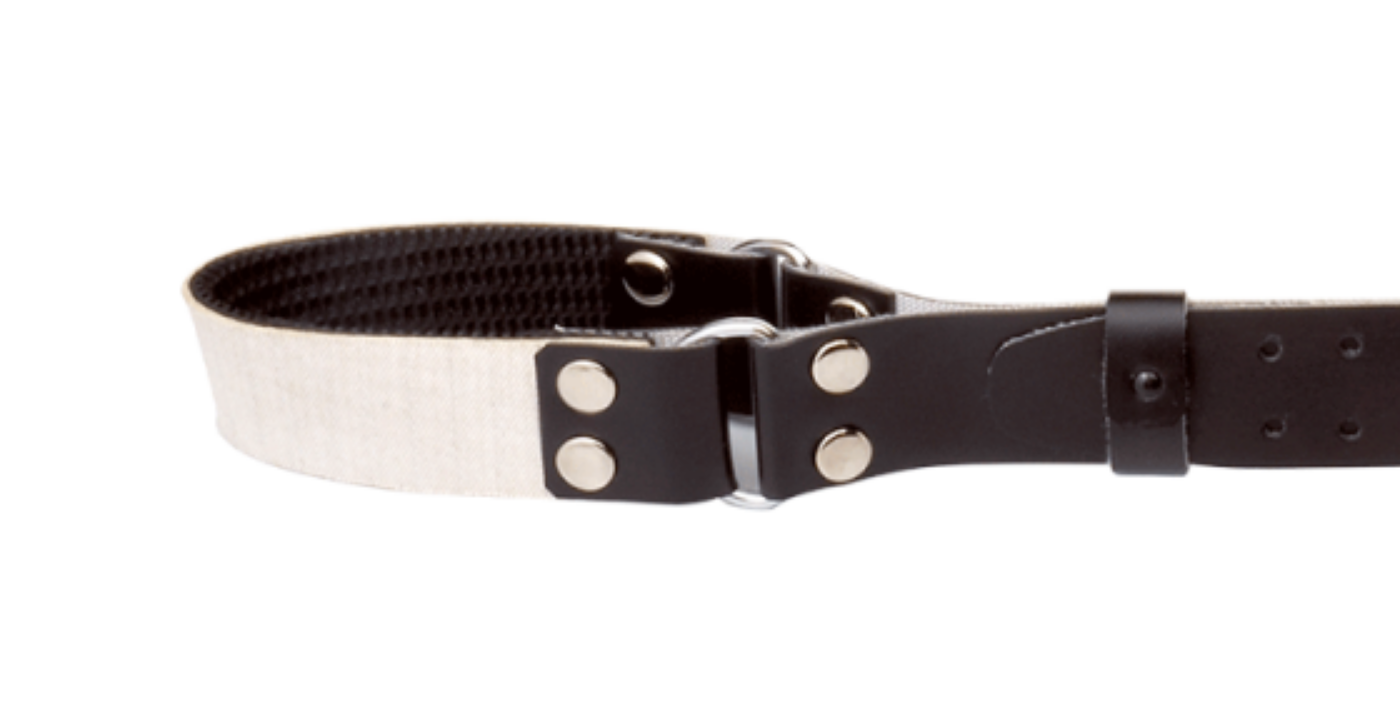 click at bounding box center (636, 223) 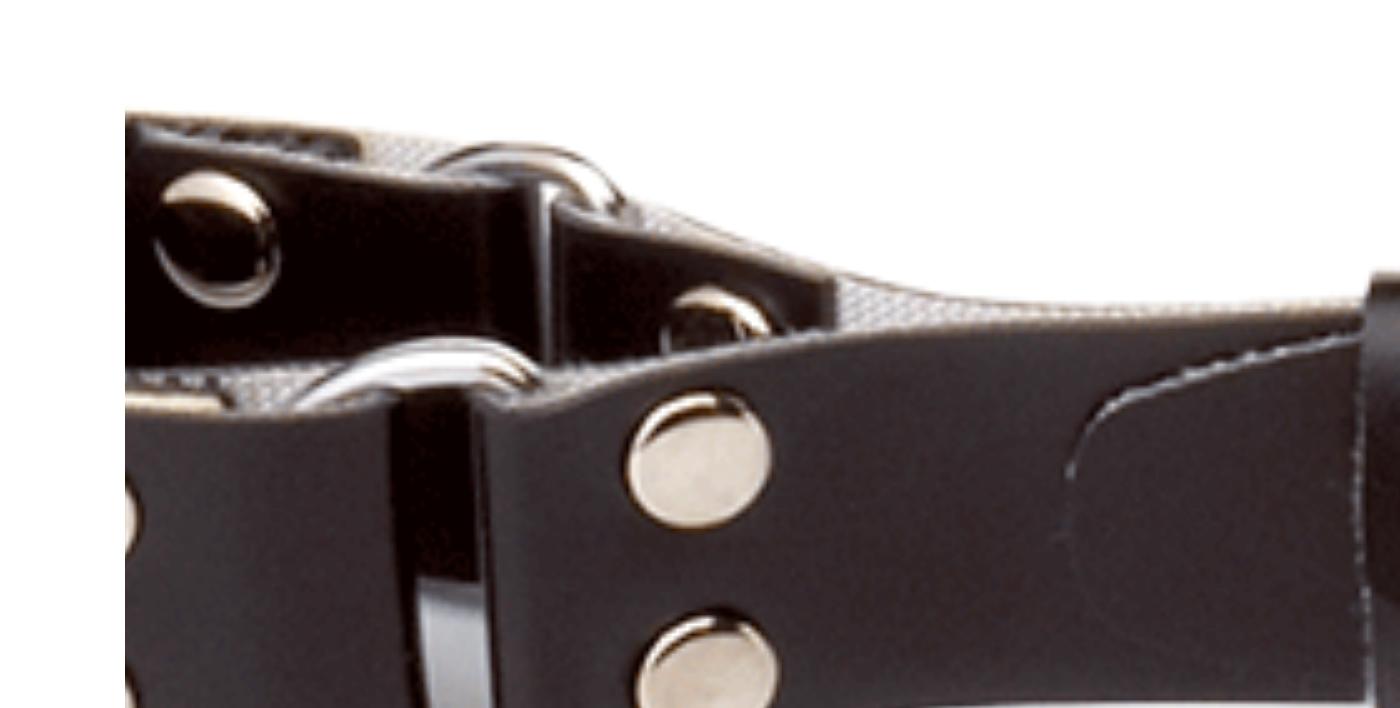 click at bounding box center [607, 171] 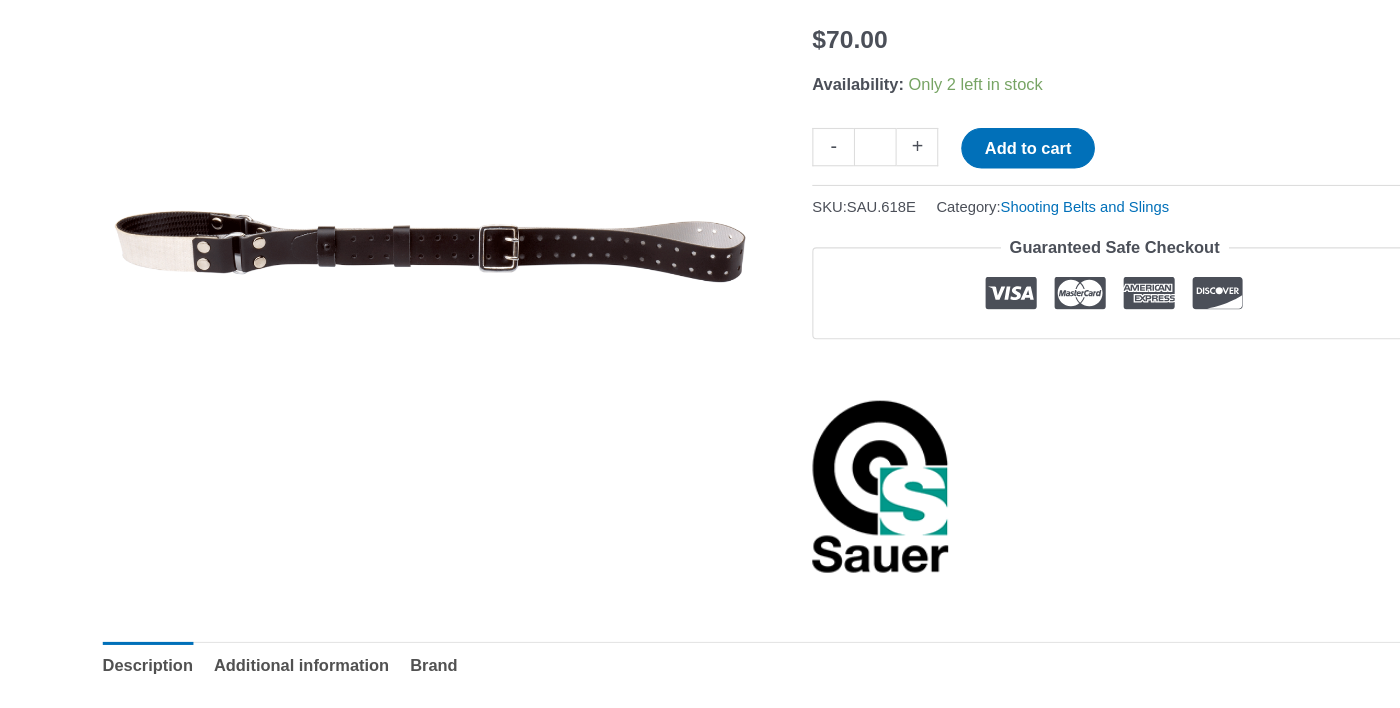 scroll, scrollTop: 337, scrollLeft: 0, axis: vertical 